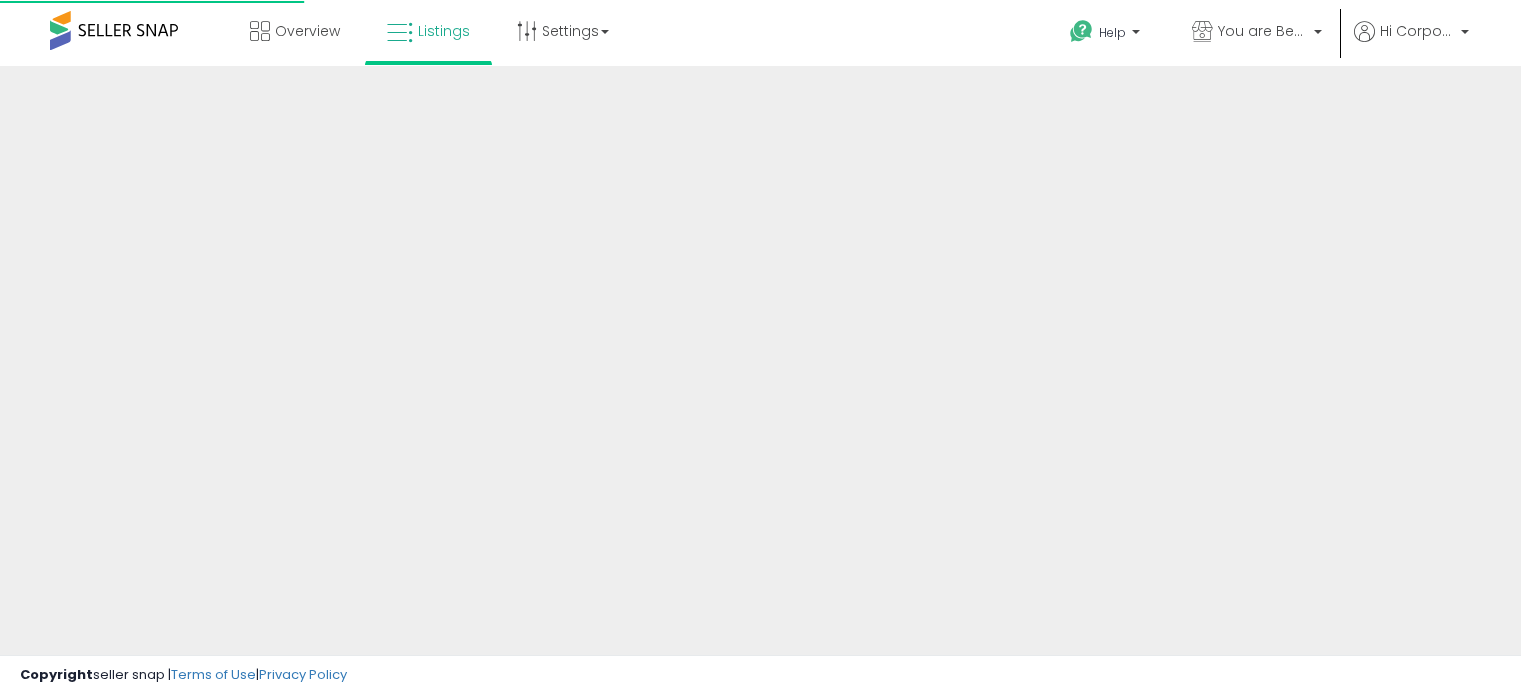 scroll, scrollTop: 0, scrollLeft: 0, axis: both 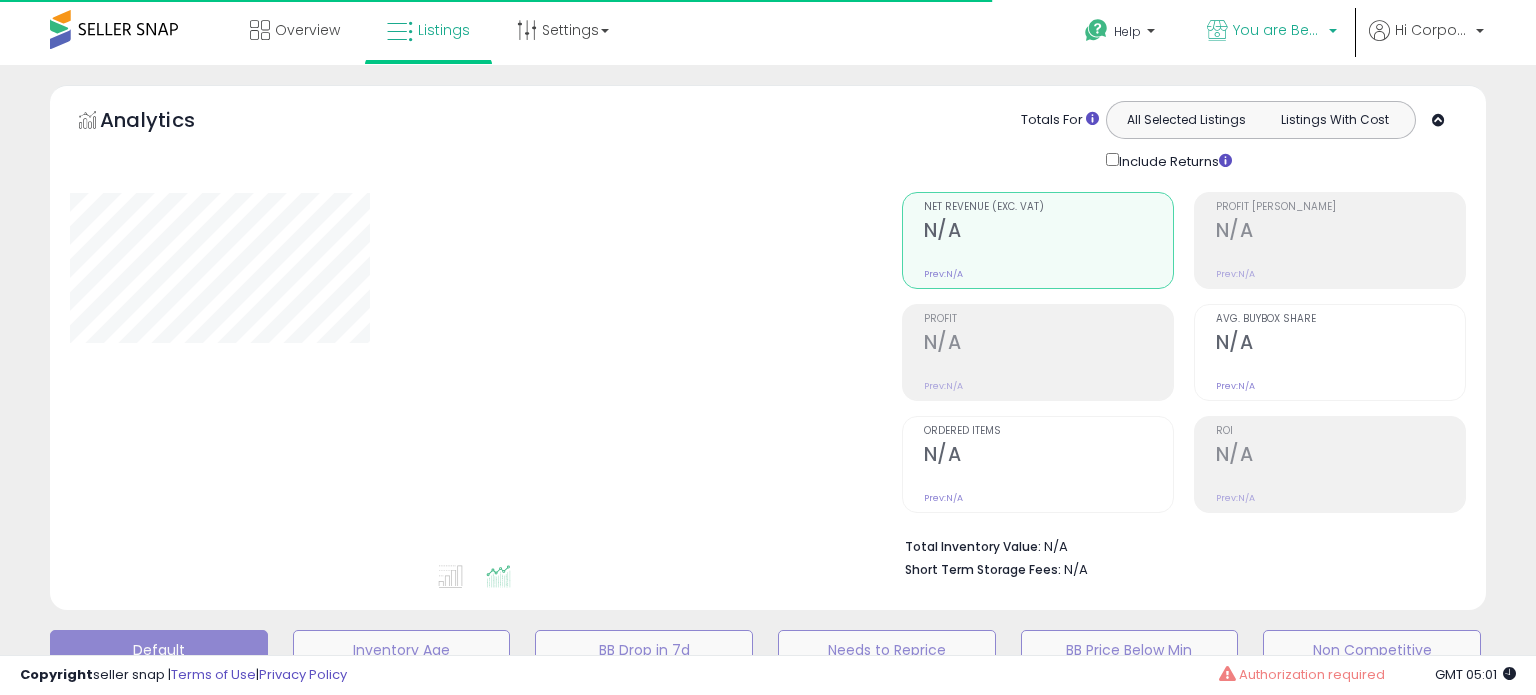 click on "You are Beautiful ([GEOGRAPHIC_DATA])" at bounding box center [1278, 30] 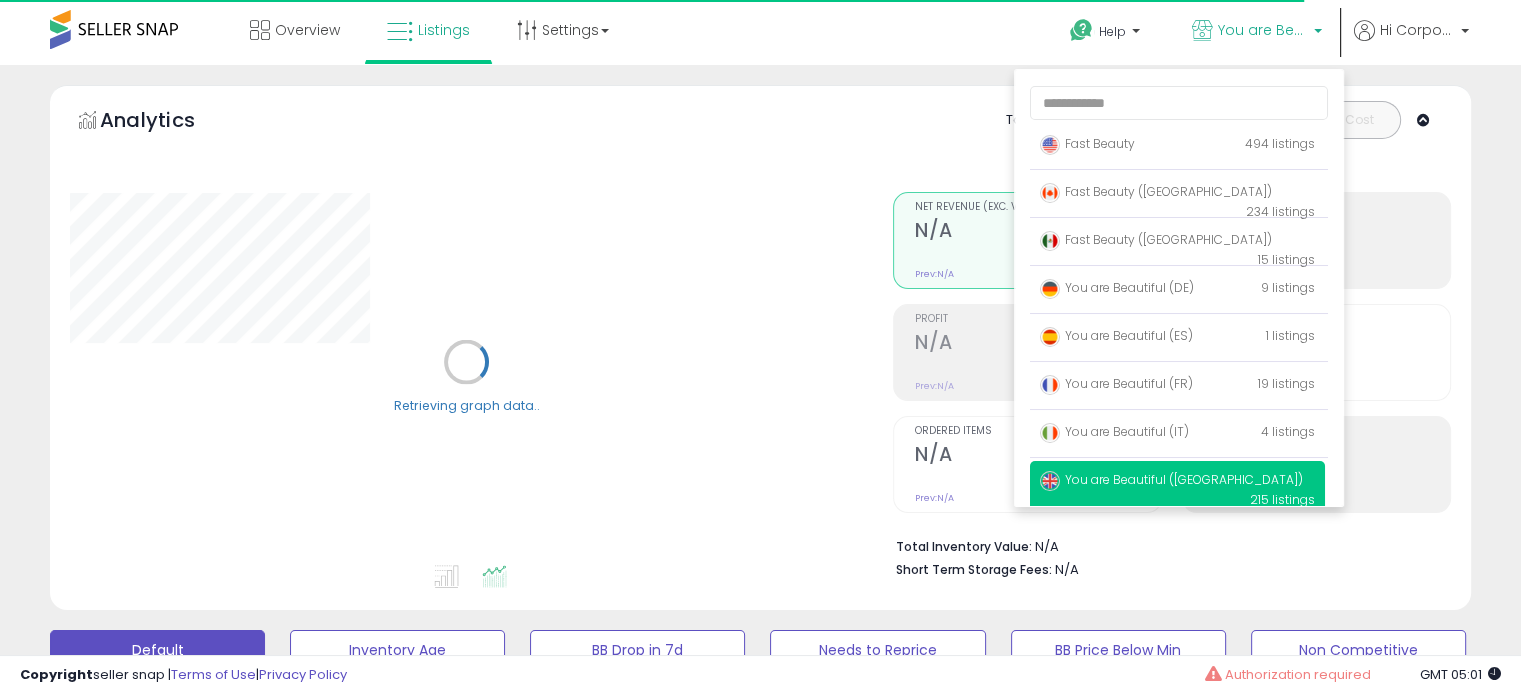 click on "Retrieving graph data.." at bounding box center [466, 377] 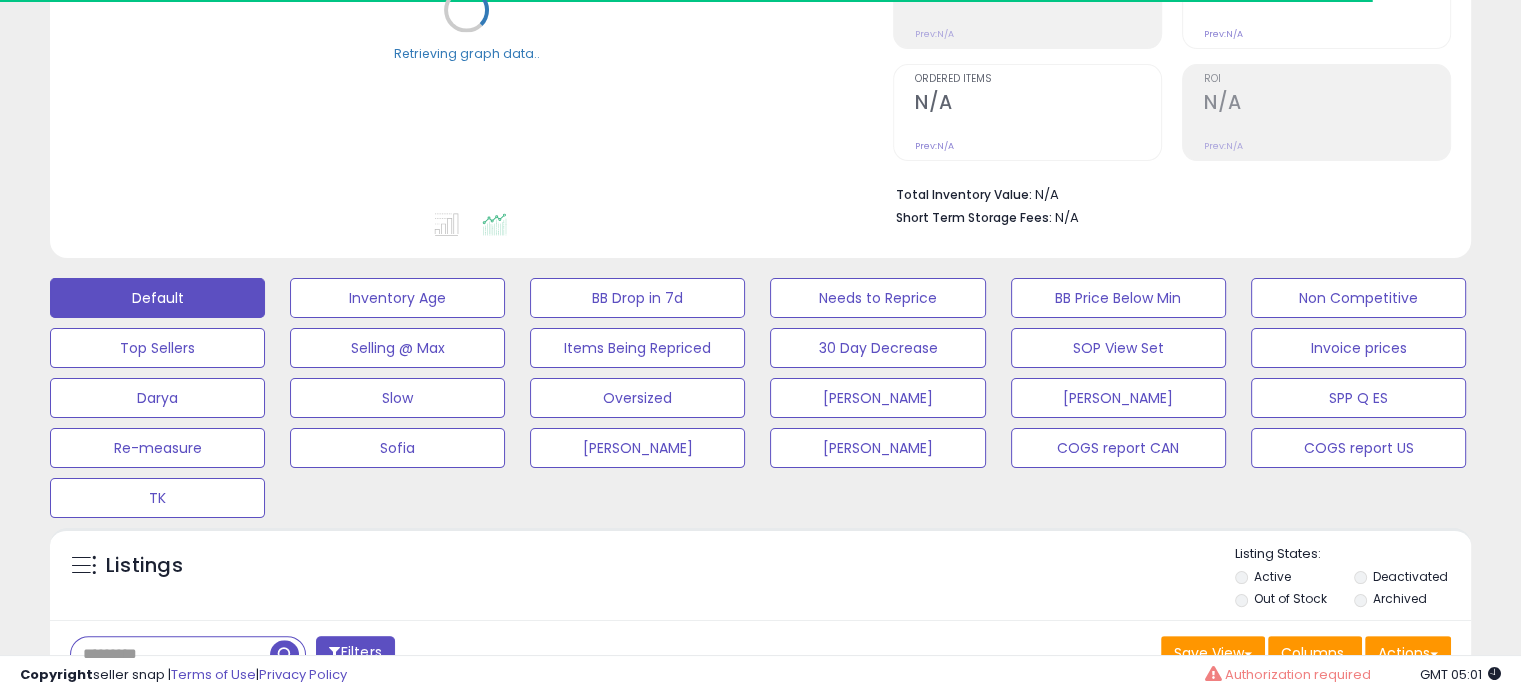 scroll, scrollTop: 380, scrollLeft: 0, axis: vertical 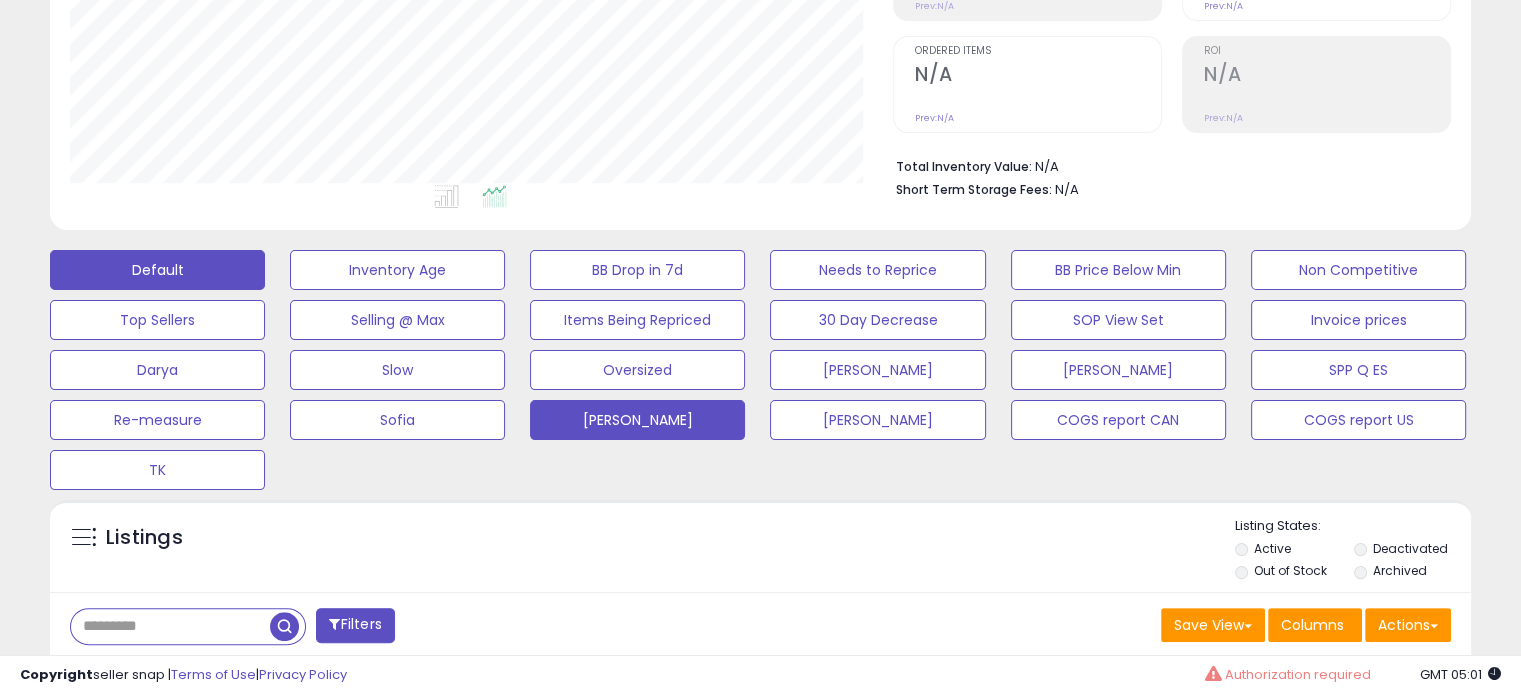 click on "[PERSON_NAME]" at bounding box center (397, 270) 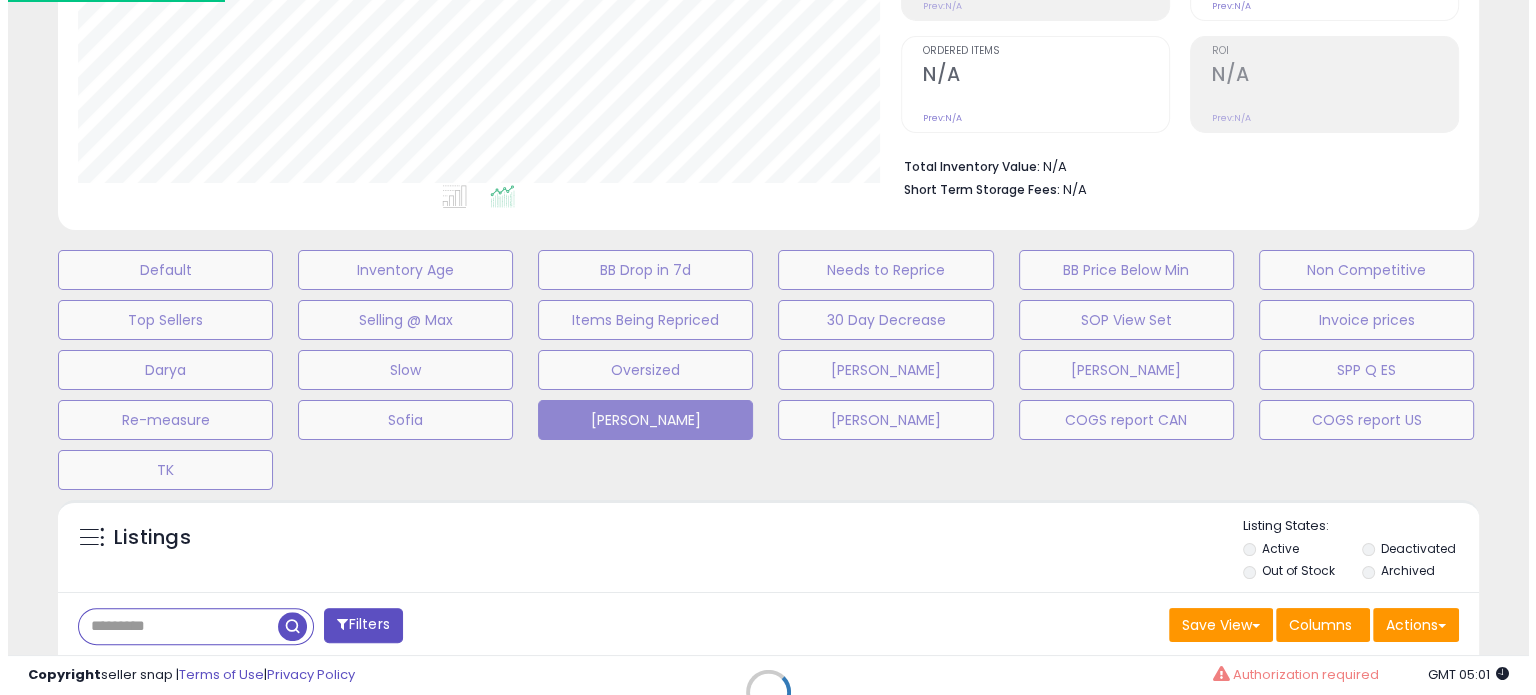 scroll, scrollTop: 999589, scrollLeft: 999168, axis: both 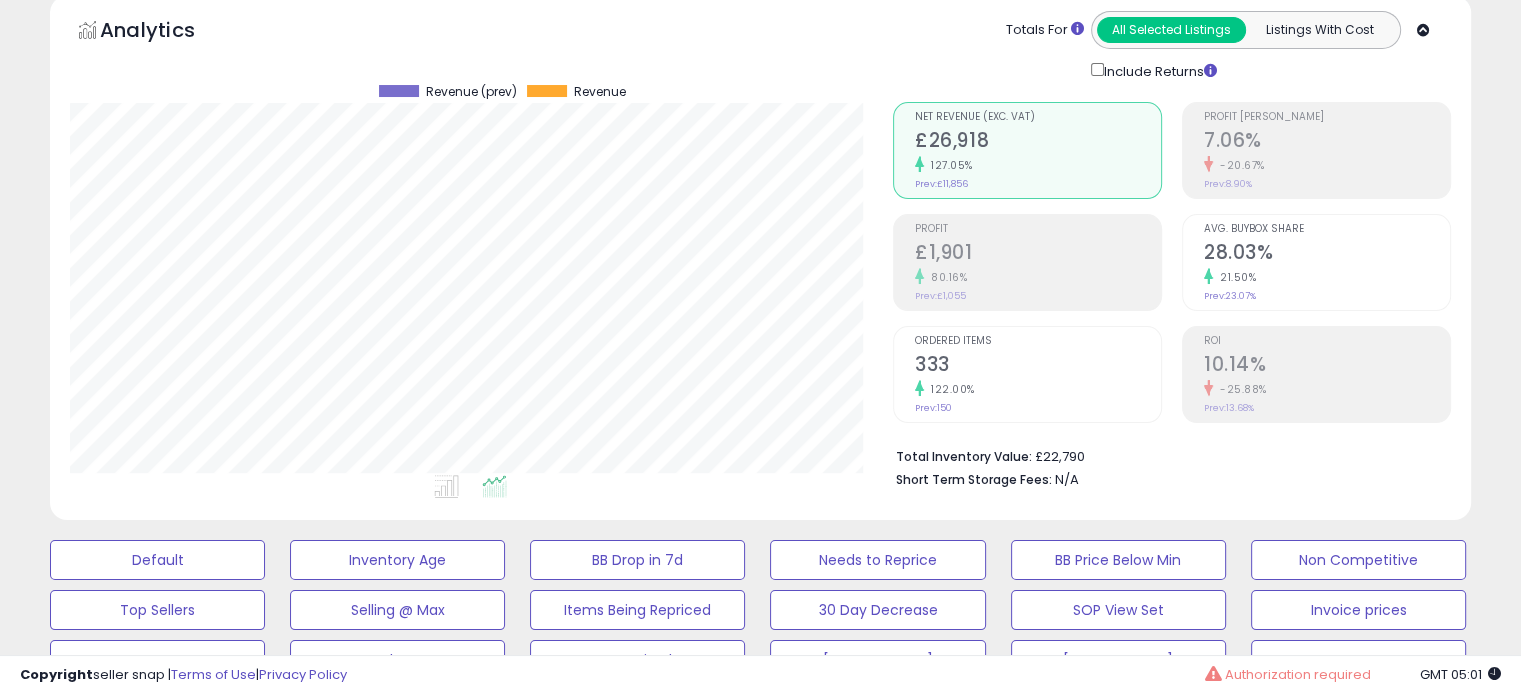 click on "ROI
10.14%
-25.88%
Prev: 13.68%" at bounding box center [1316, 374] 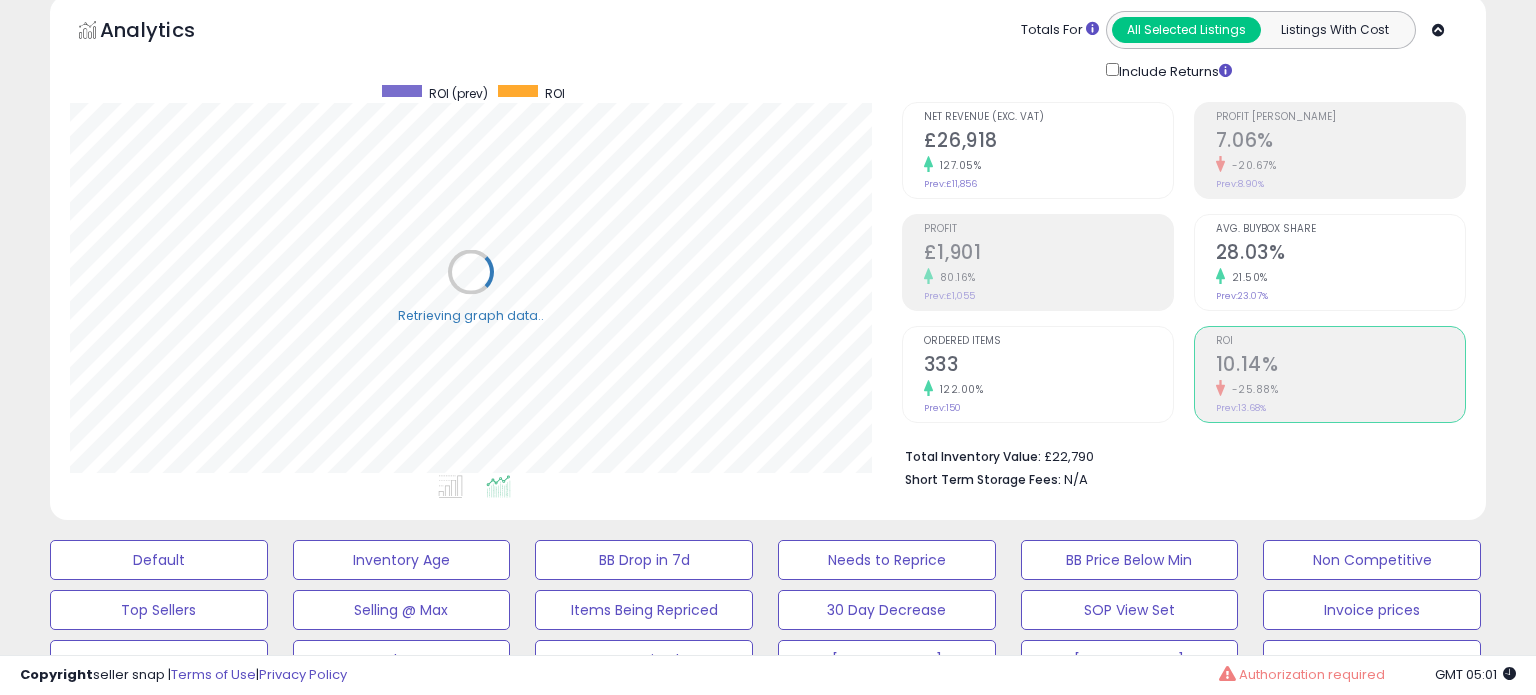 scroll, scrollTop: 999589, scrollLeft: 999168, axis: both 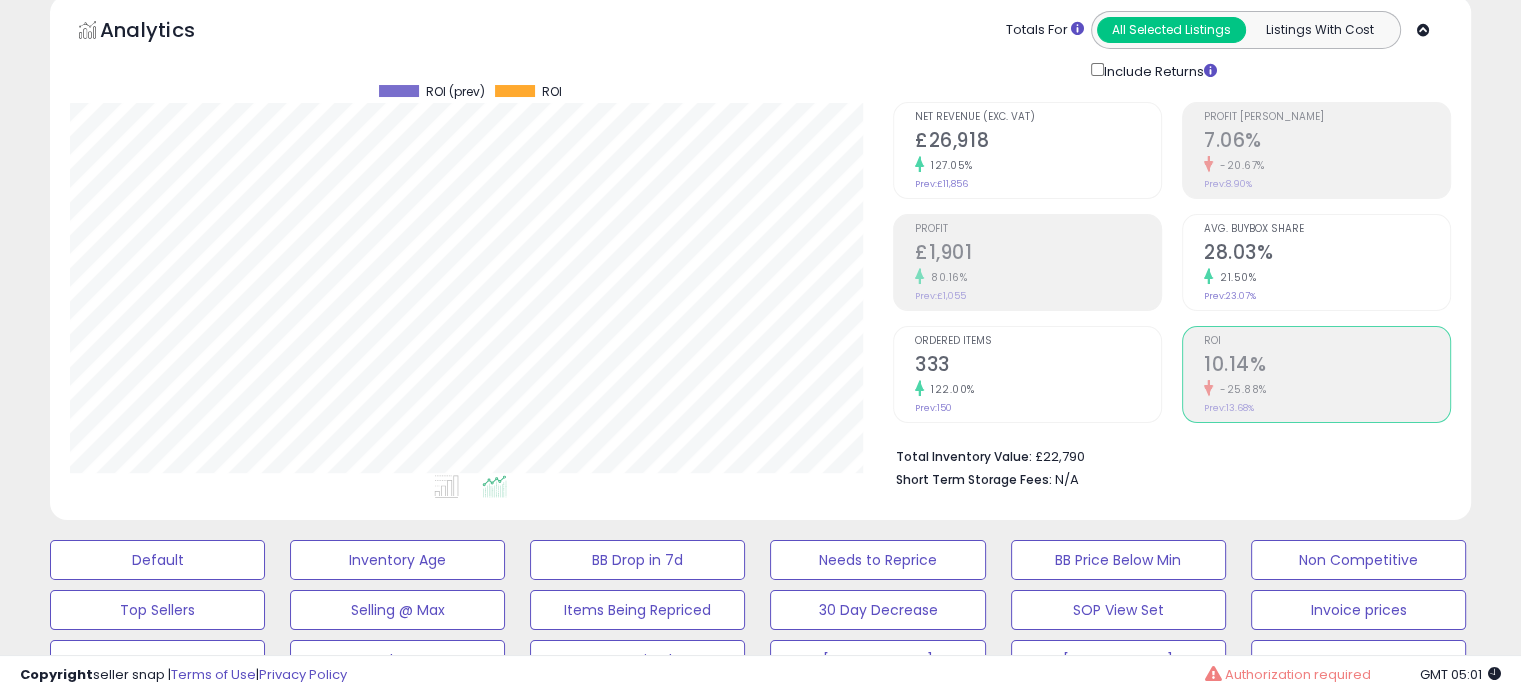 click on "122.00%" at bounding box center [1038, 389] 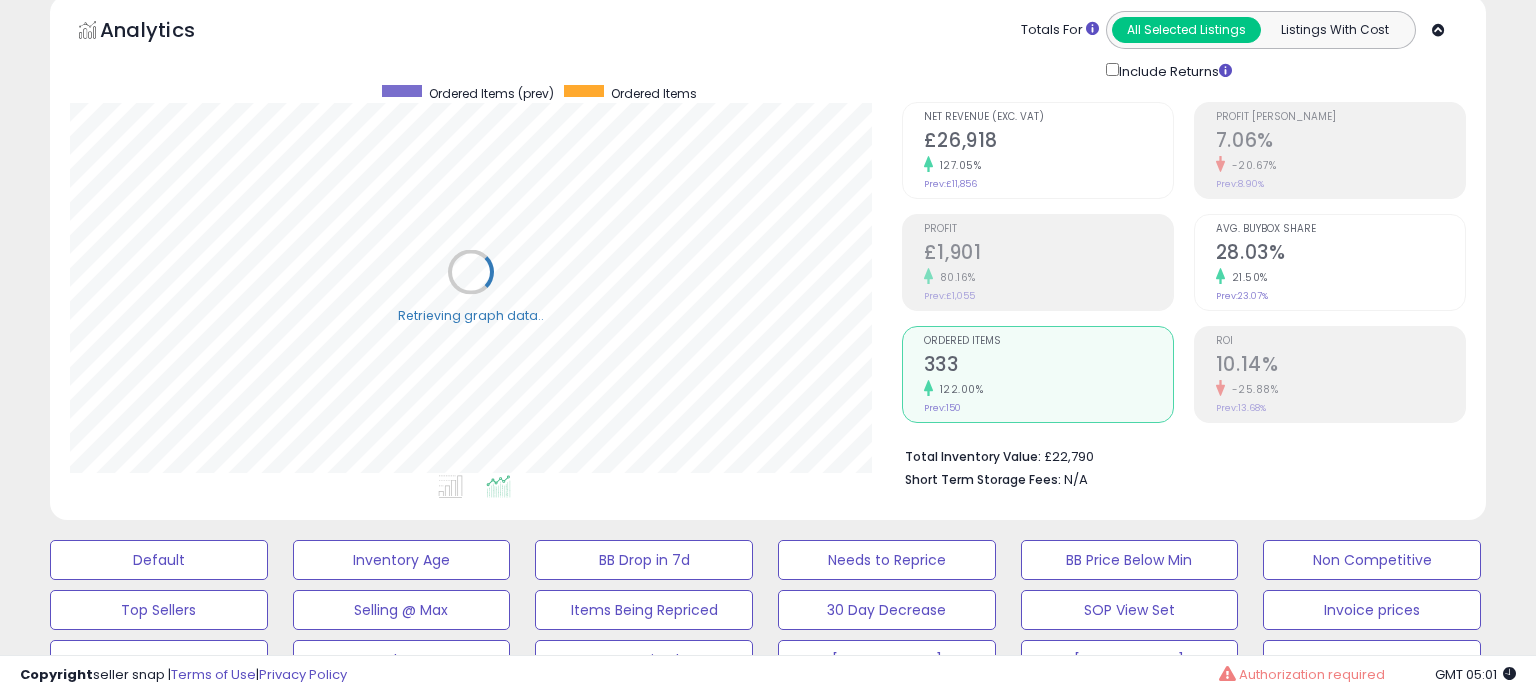 scroll, scrollTop: 999589, scrollLeft: 999168, axis: both 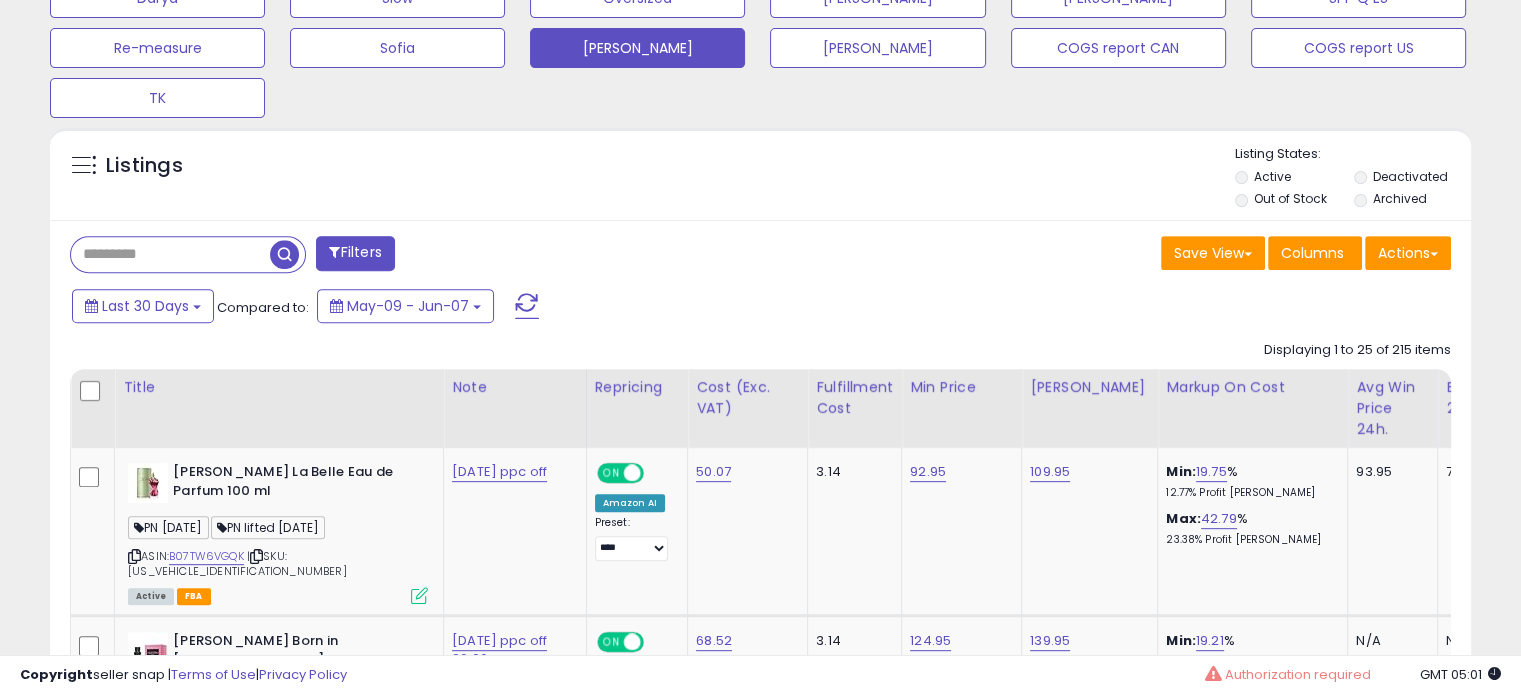 paste on "**********" 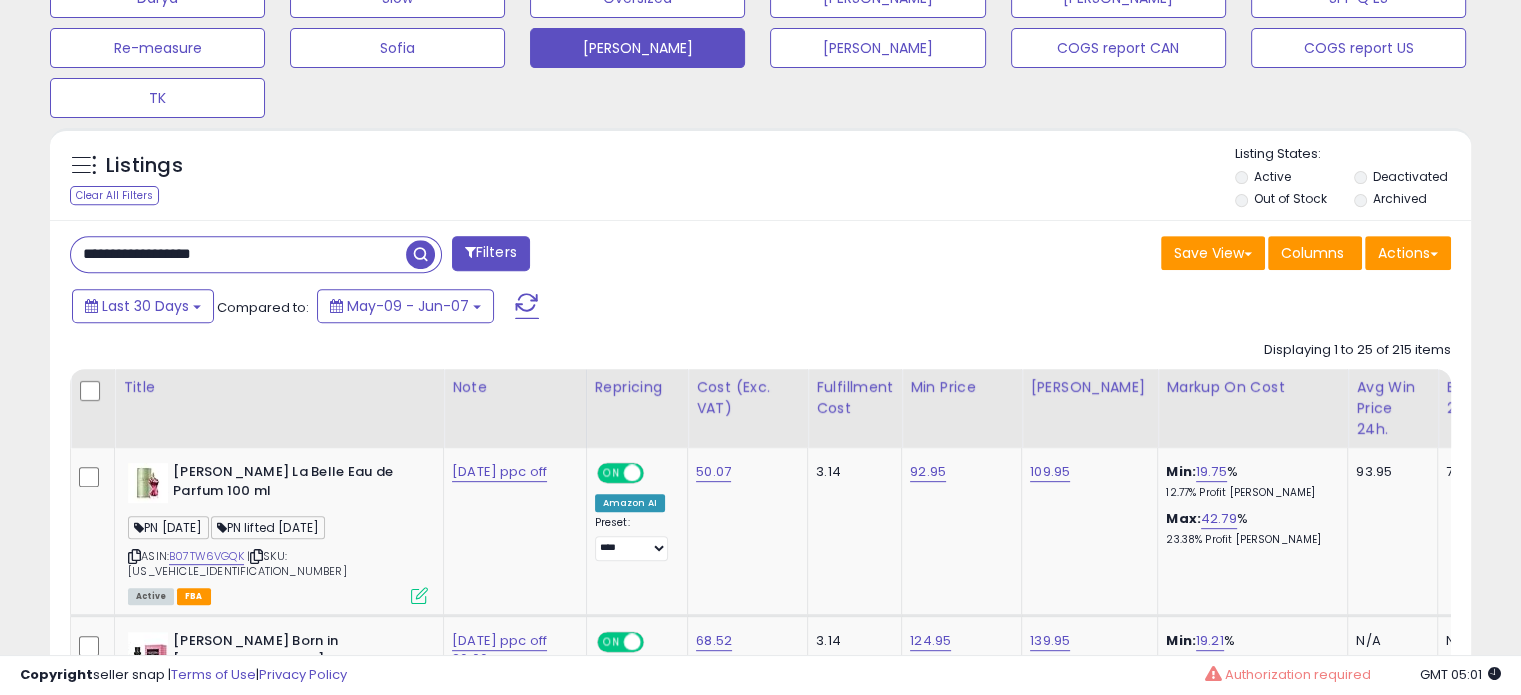 type on "**********" 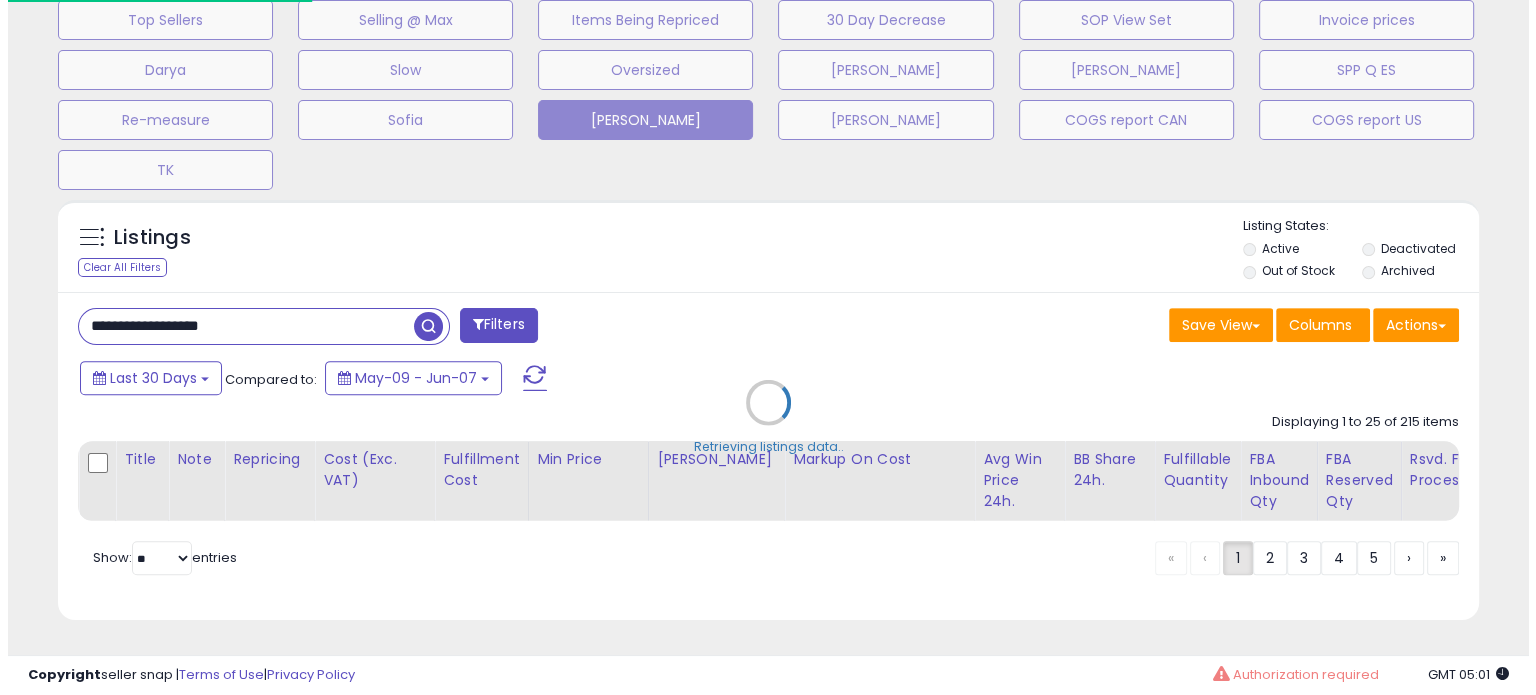 scroll, scrollTop: 693, scrollLeft: 0, axis: vertical 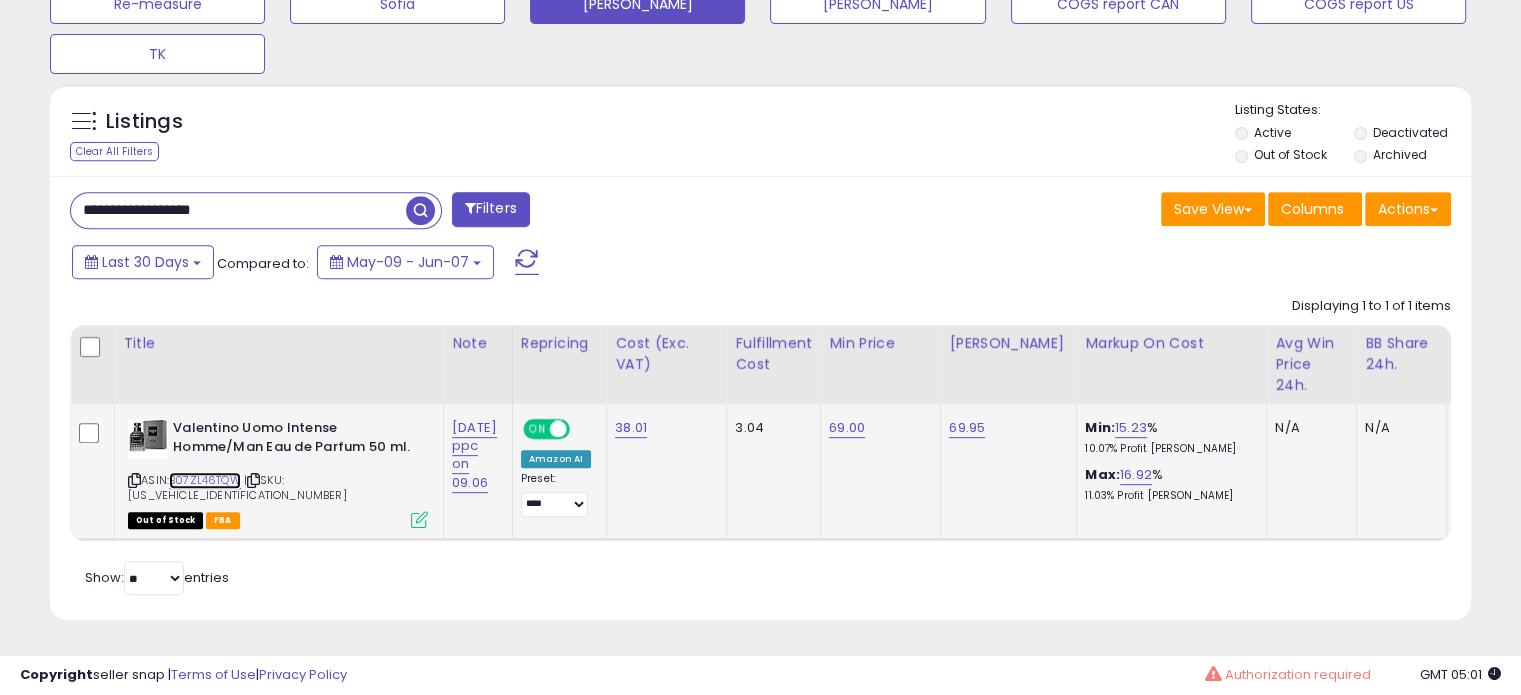 click on "B07ZL46TQW" at bounding box center [205, 480] 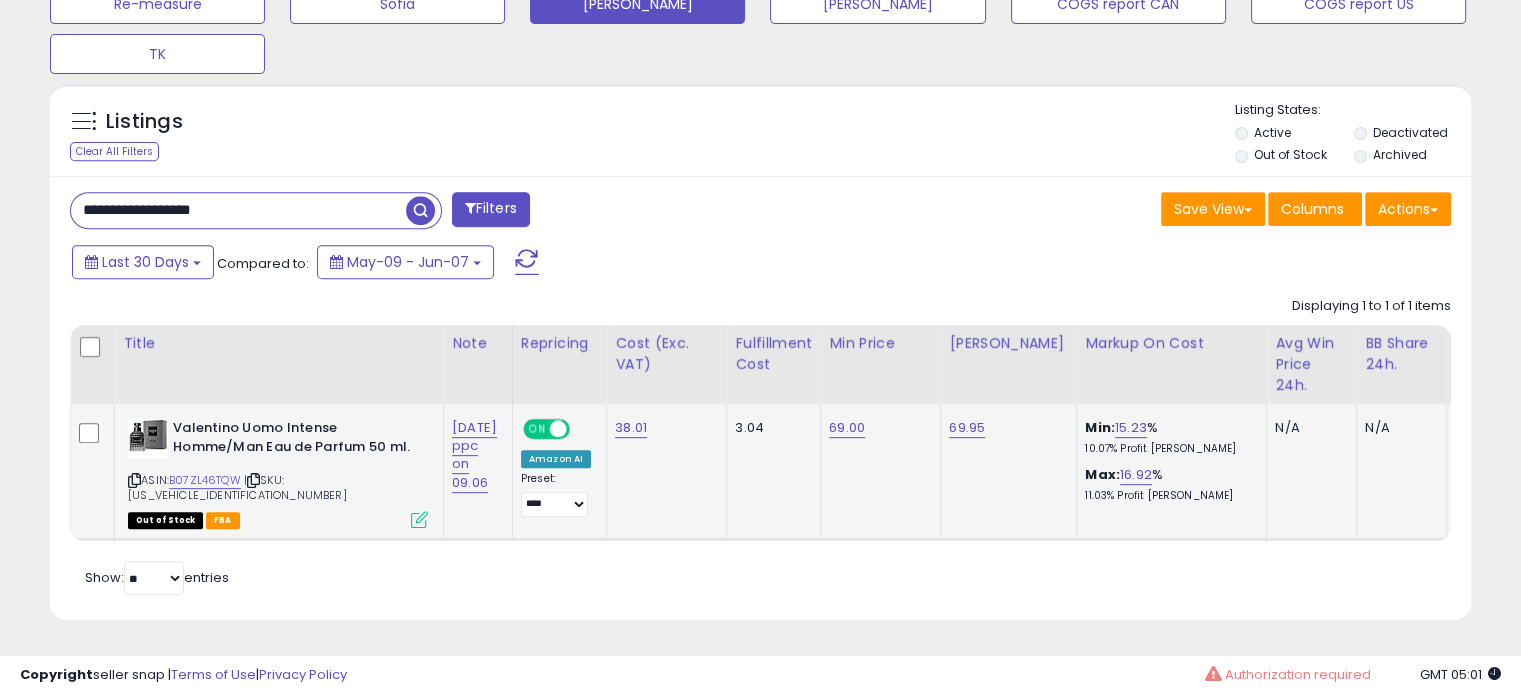 click on "69.95" 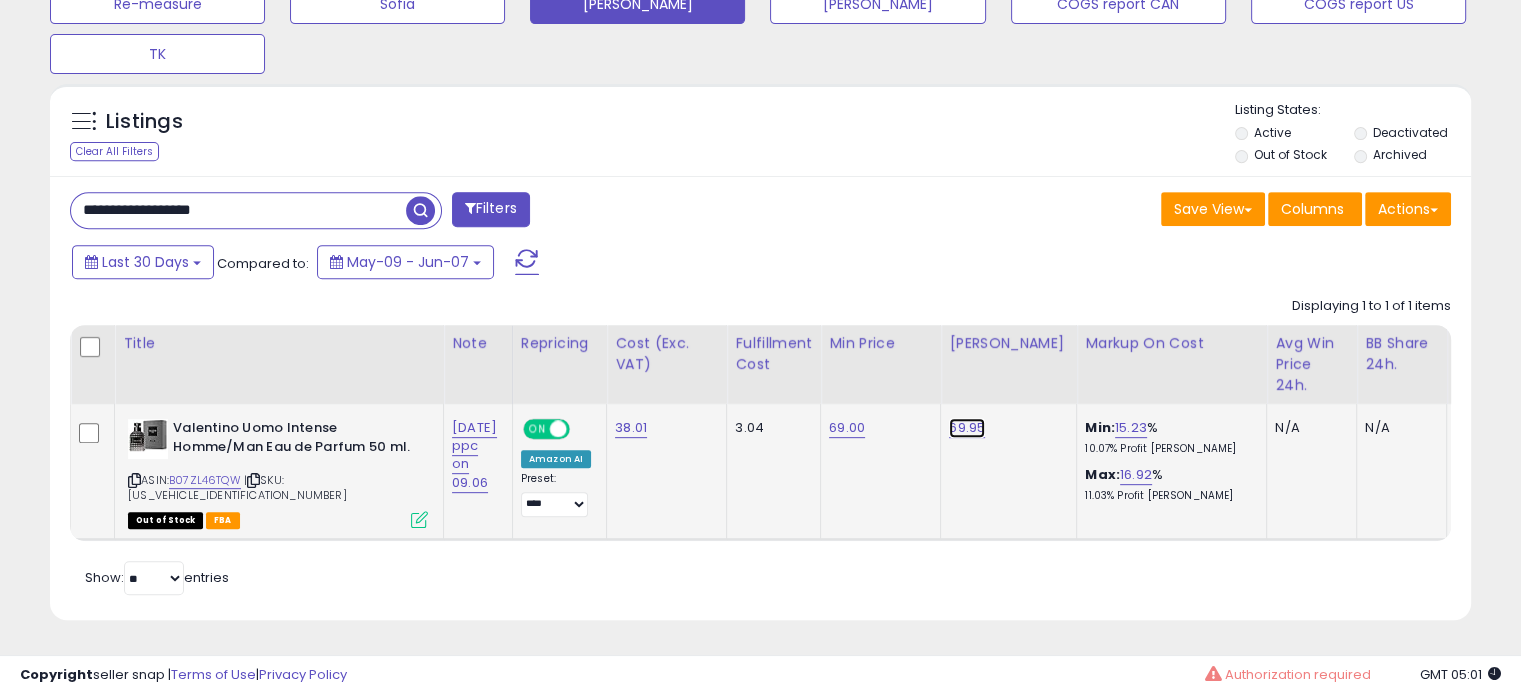 click on "69.95" at bounding box center [967, 428] 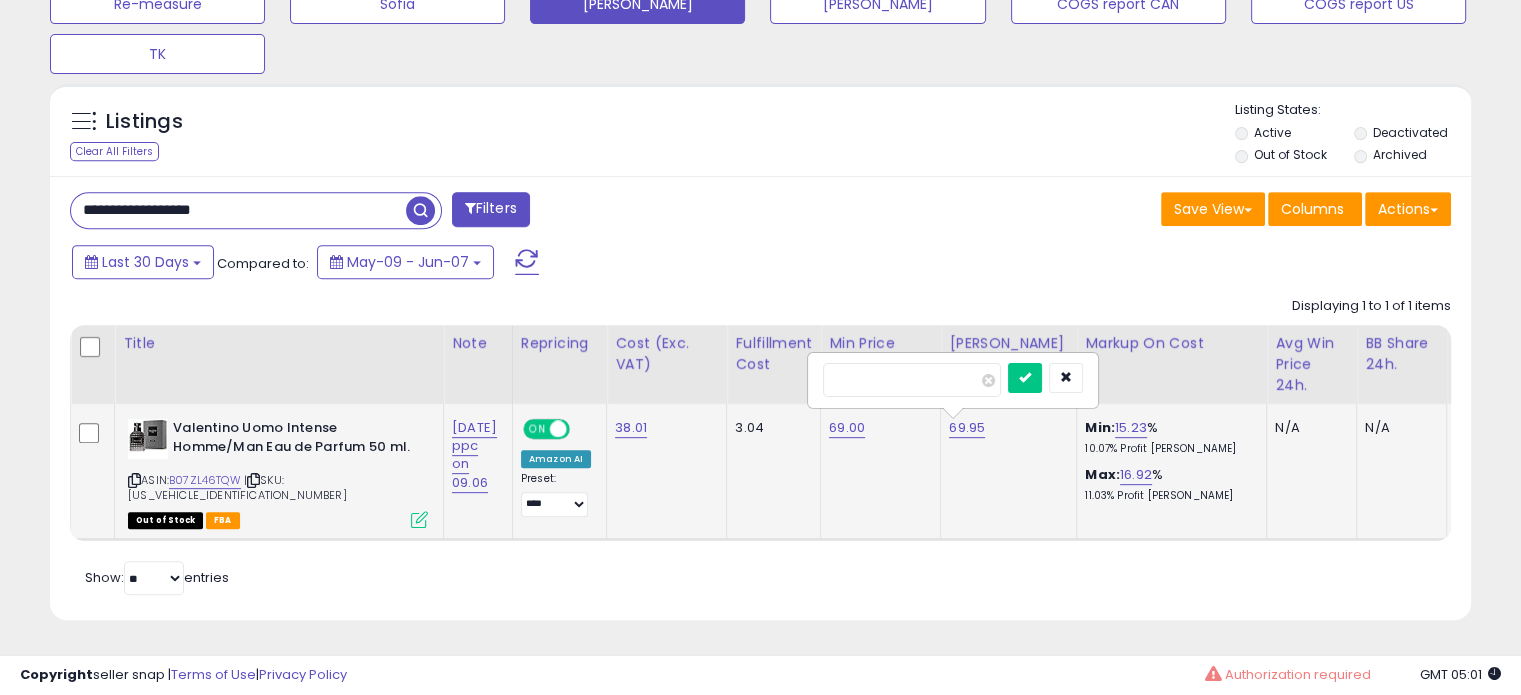 click on "*****" at bounding box center [912, 380] 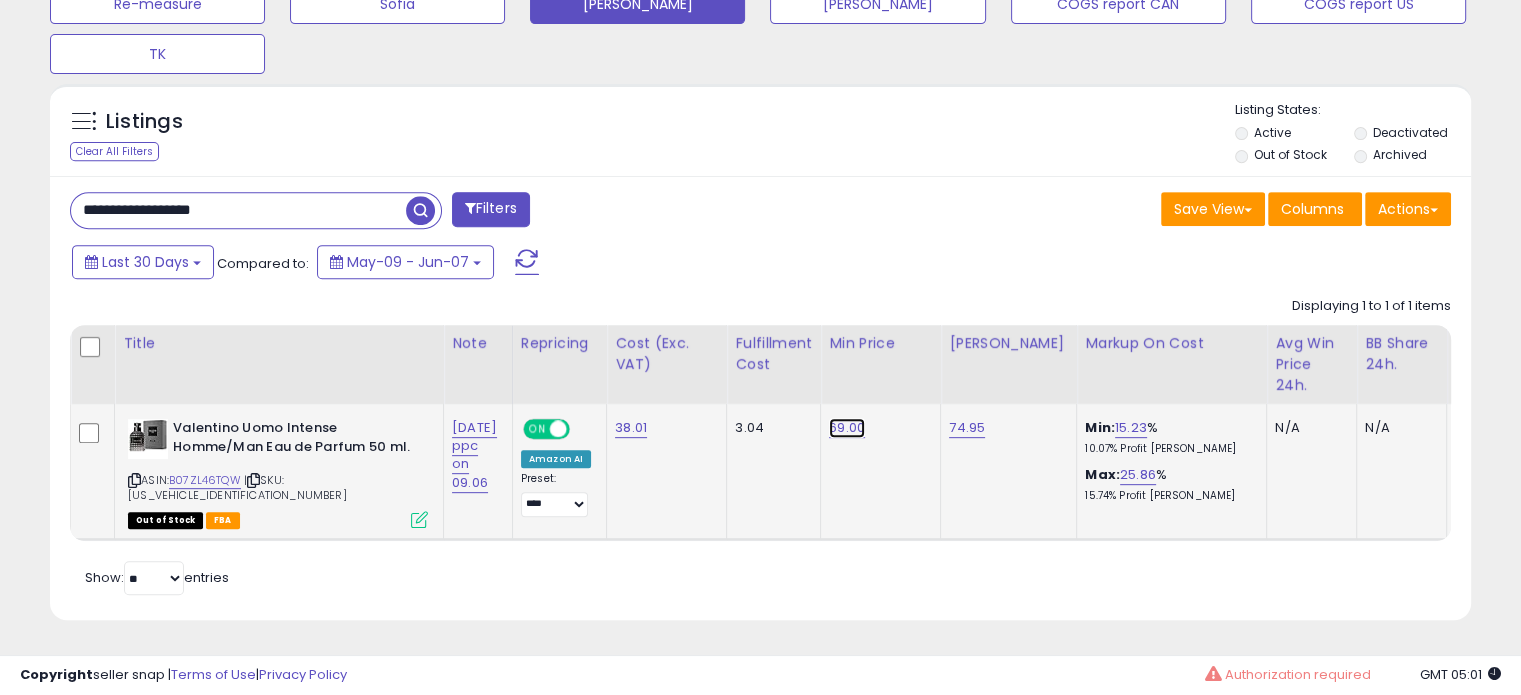 click on "69.00" at bounding box center [847, 428] 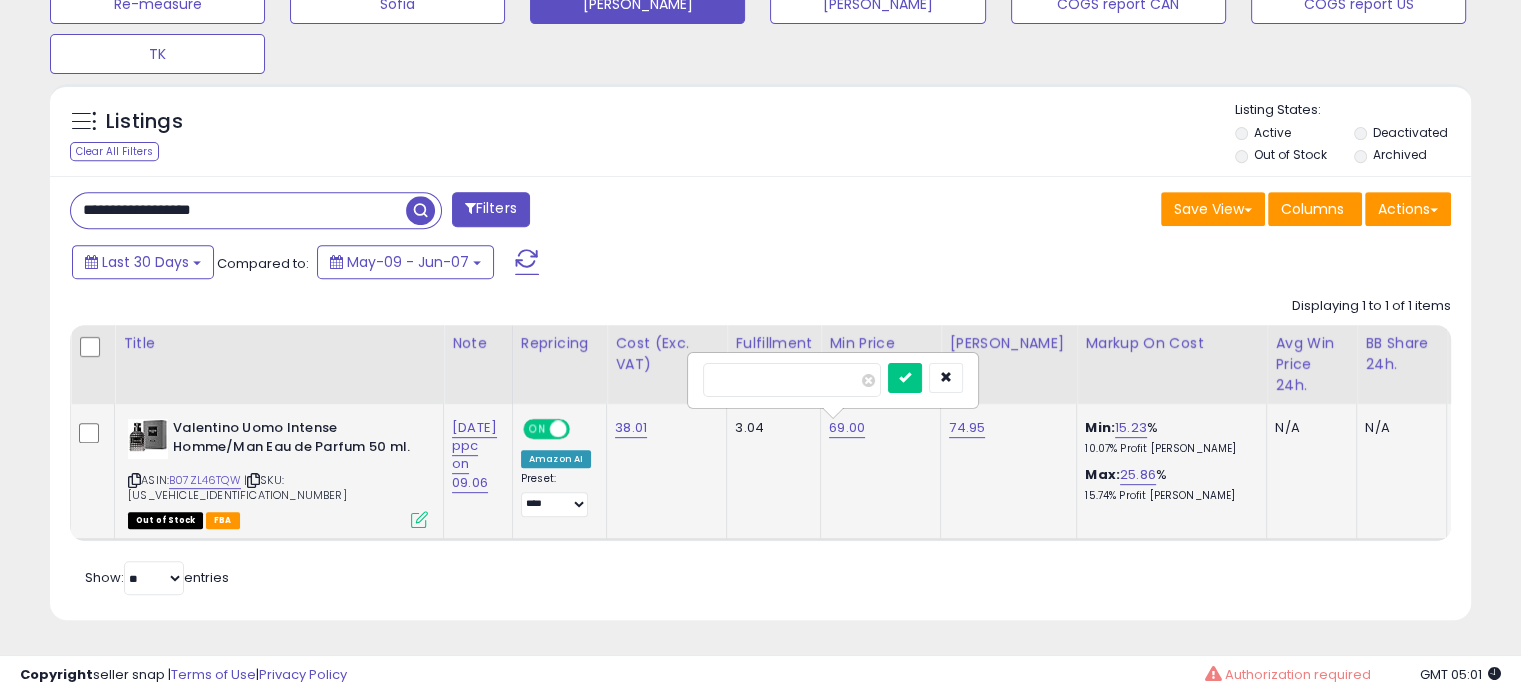 type on "*****" 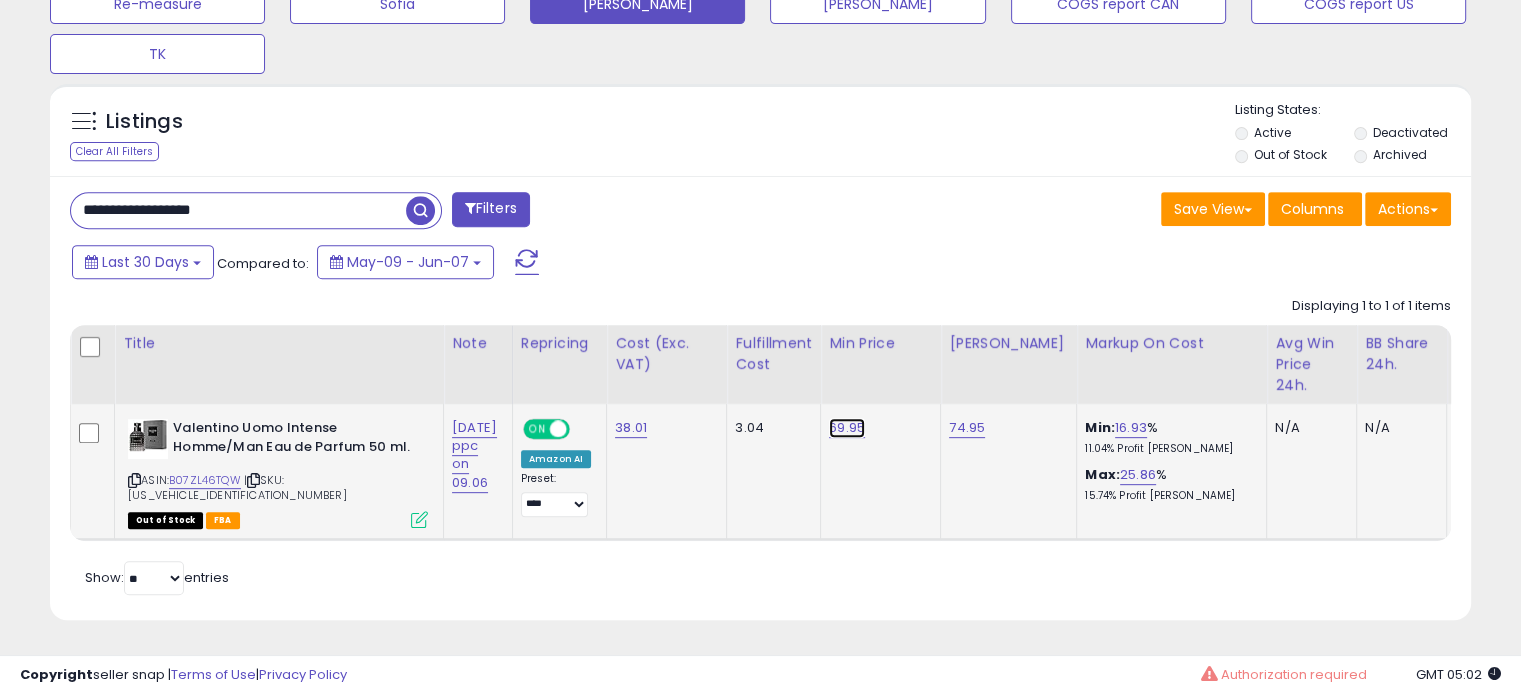 click on "69.95" at bounding box center [847, 428] 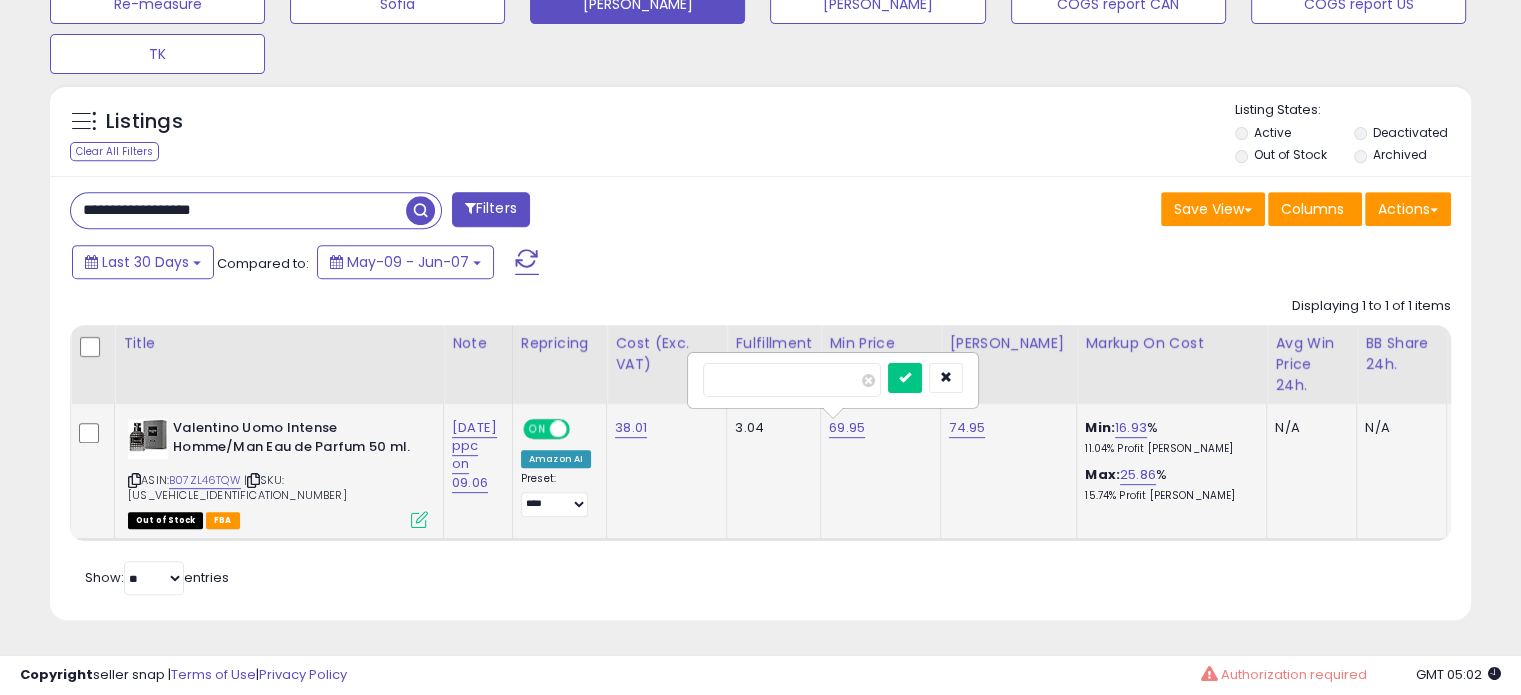 drag, startPoint x: 728, startPoint y: 375, endPoint x: 712, endPoint y: 376, distance: 16.03122 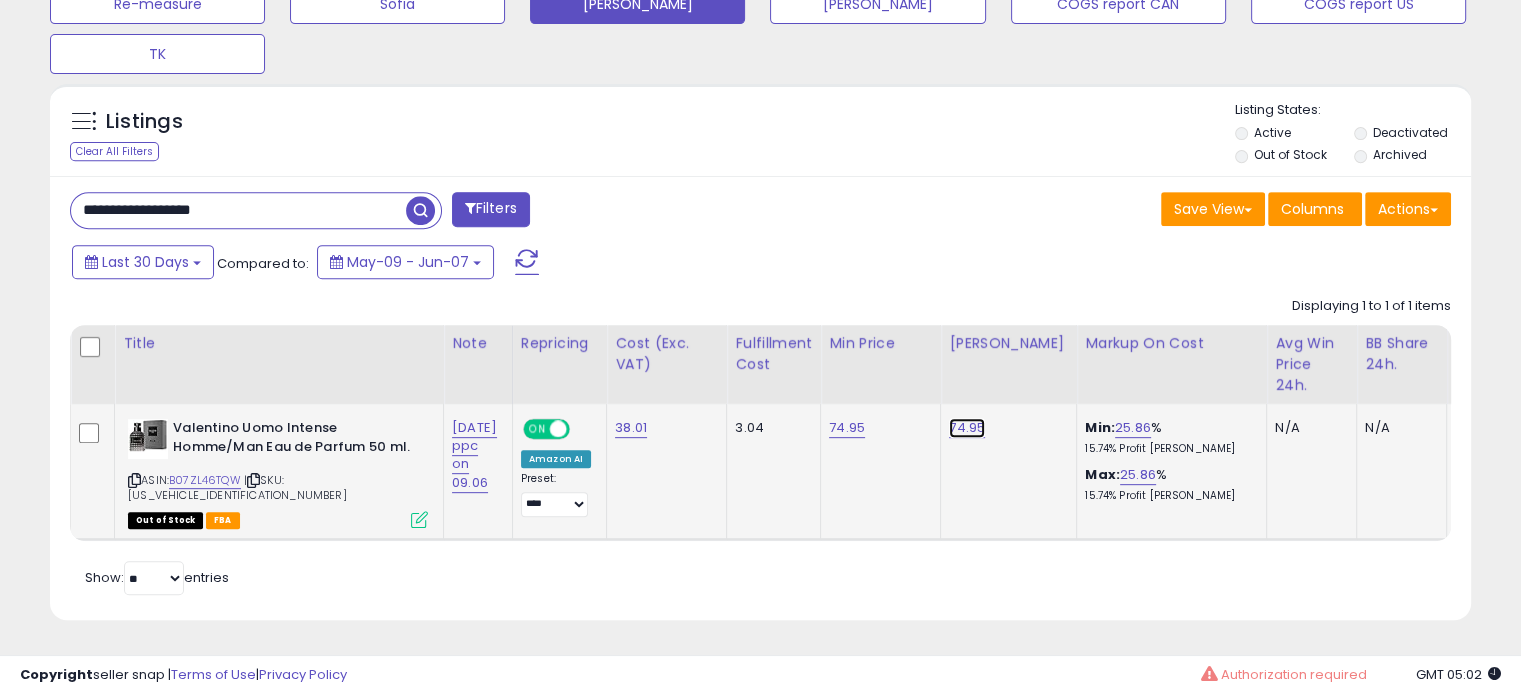 click on "74.95" at bounding box center (967, 428) 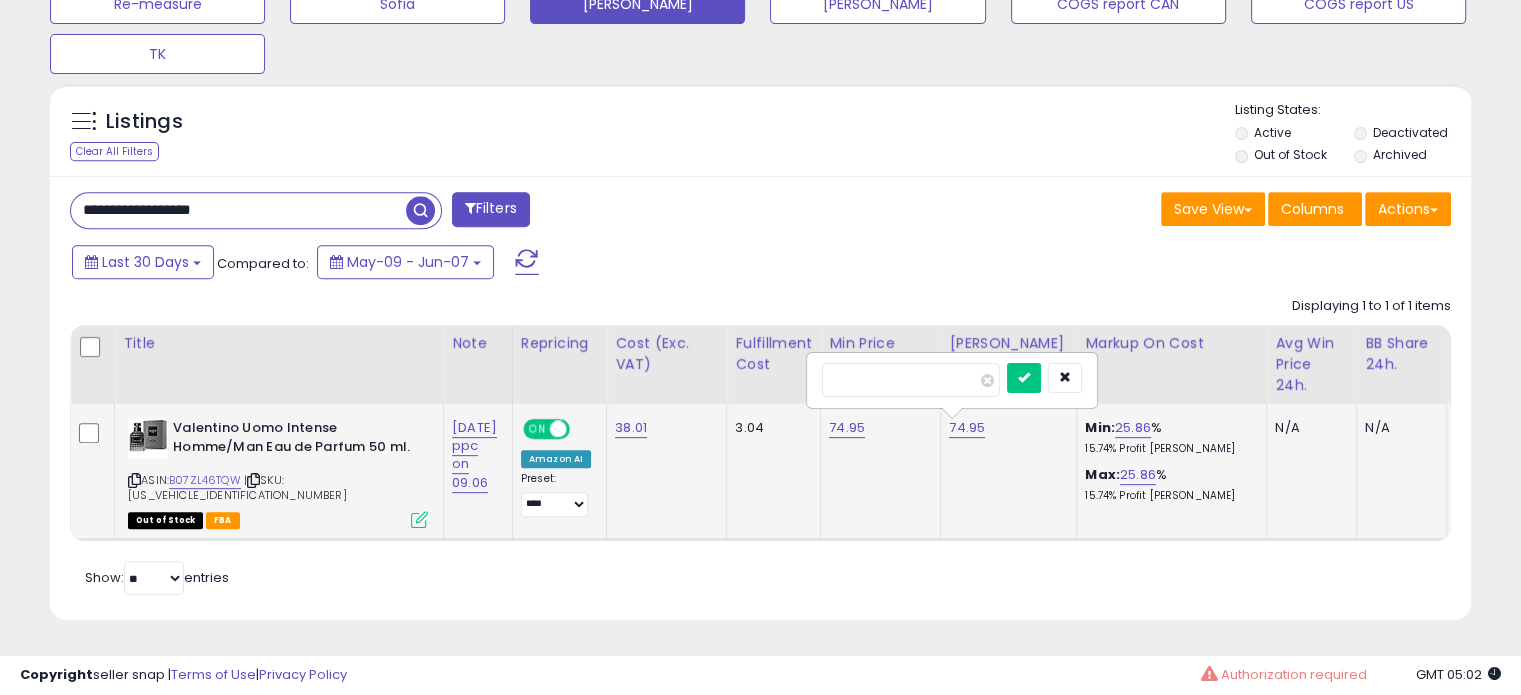 click on "*****" at bounding box center [911, 380] 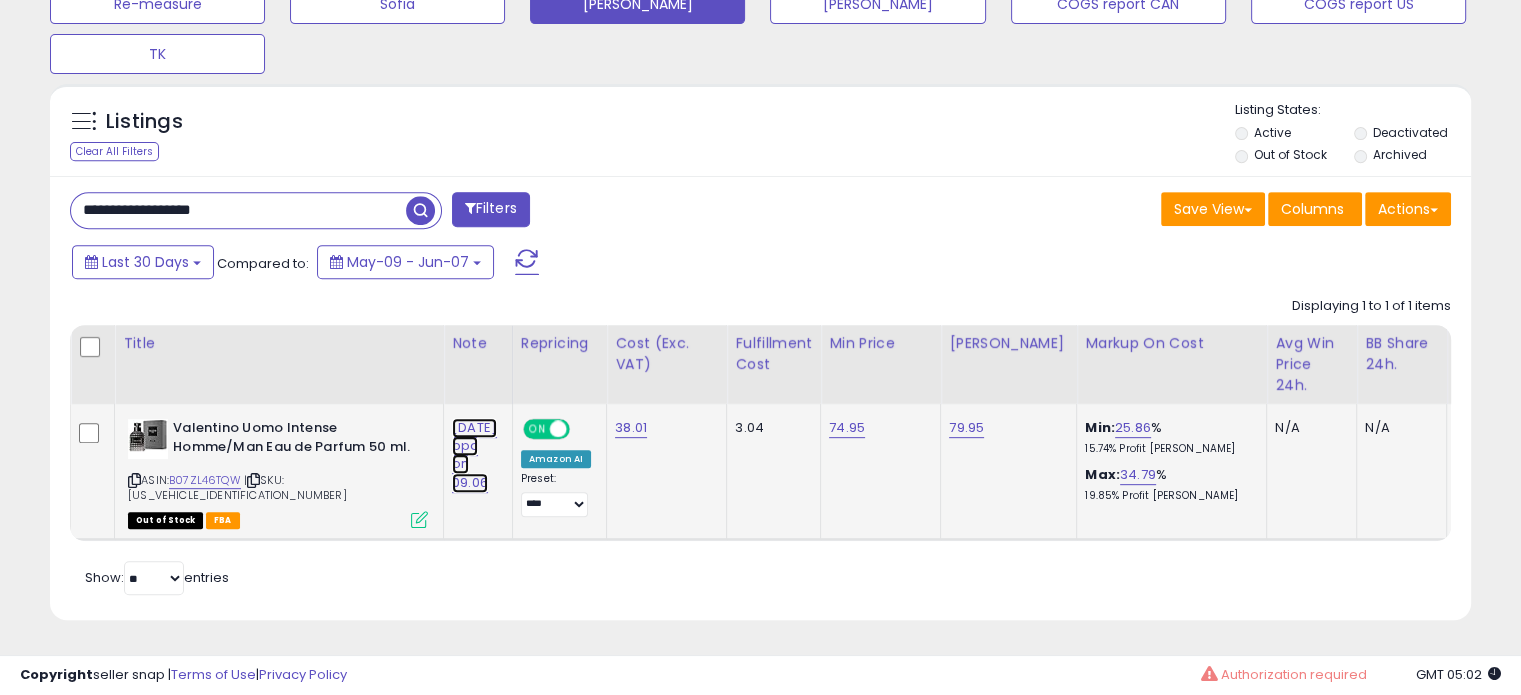 click on "[DATE] ppc on 09.06" at bounding box center [474, 455] 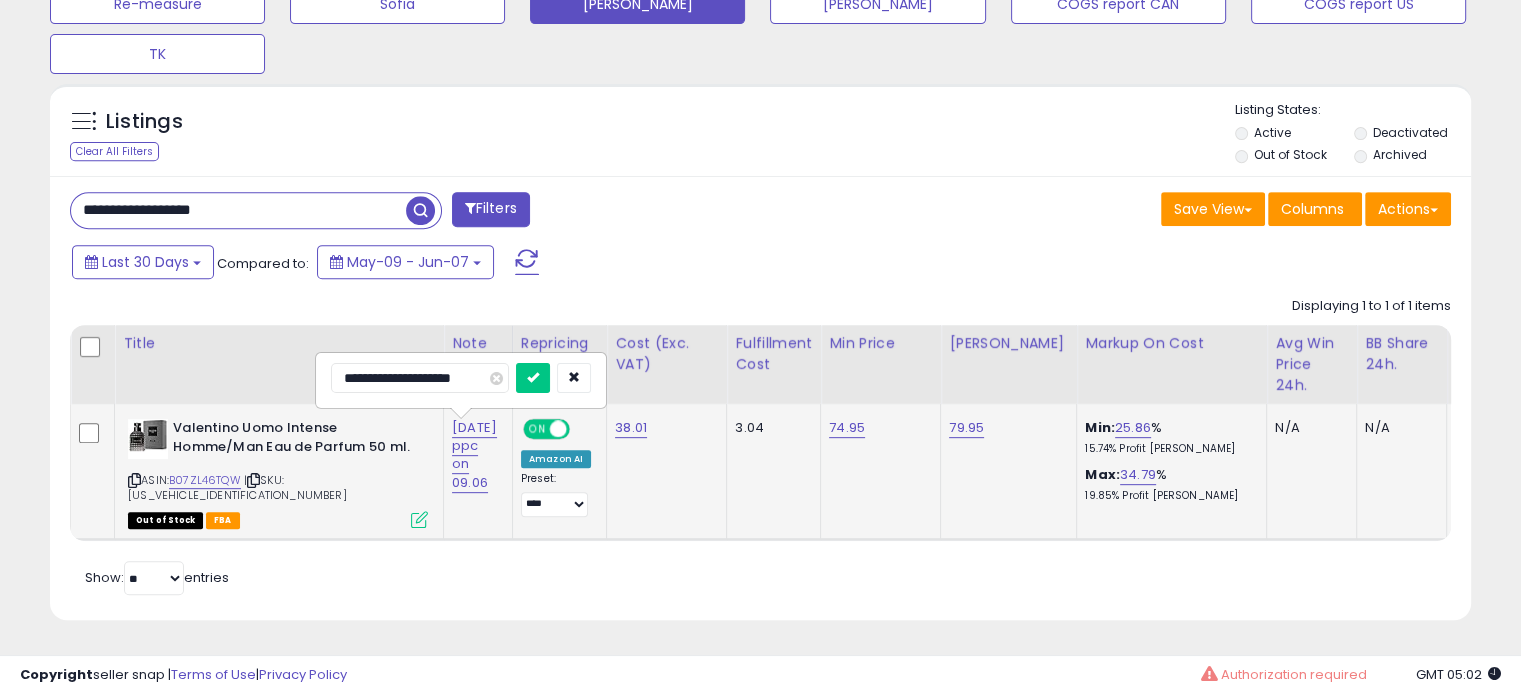 click on "**********" at bounding box center (420, 378) 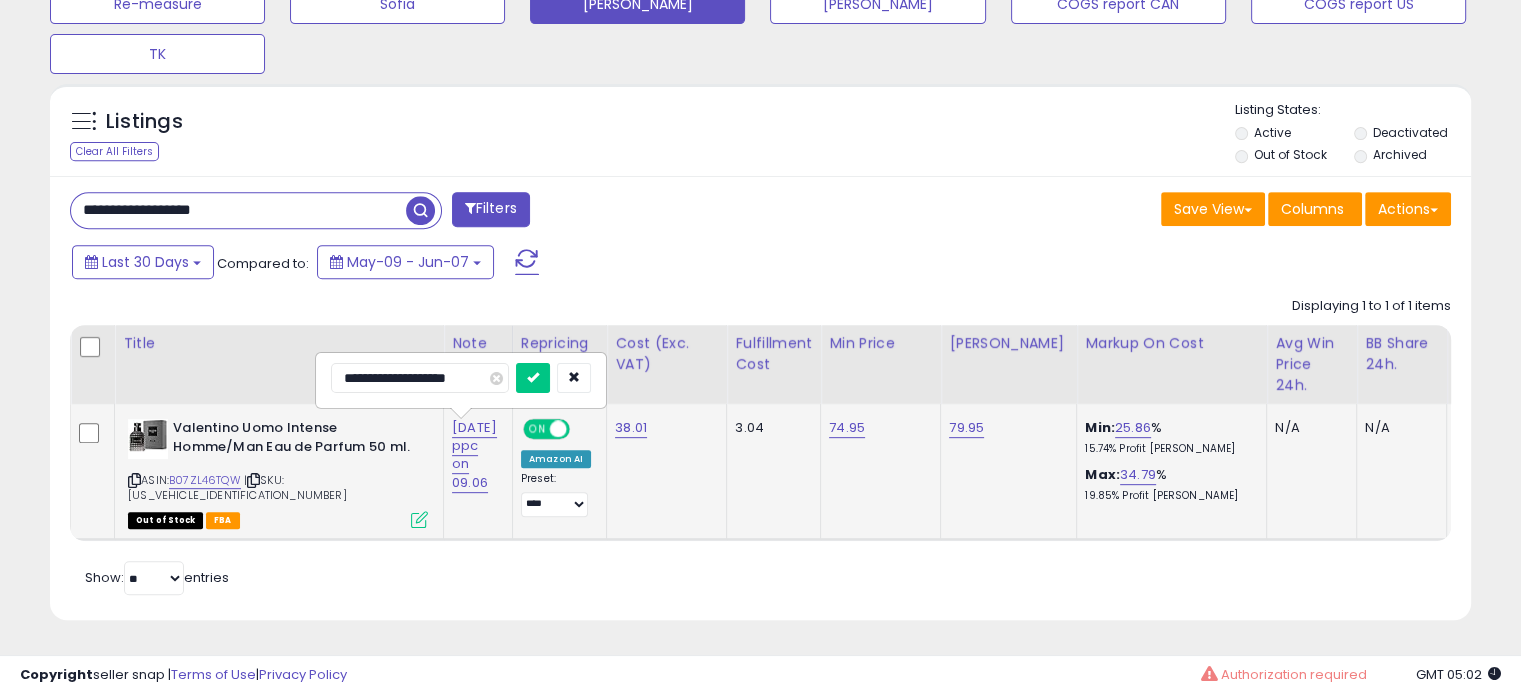type on "**********" 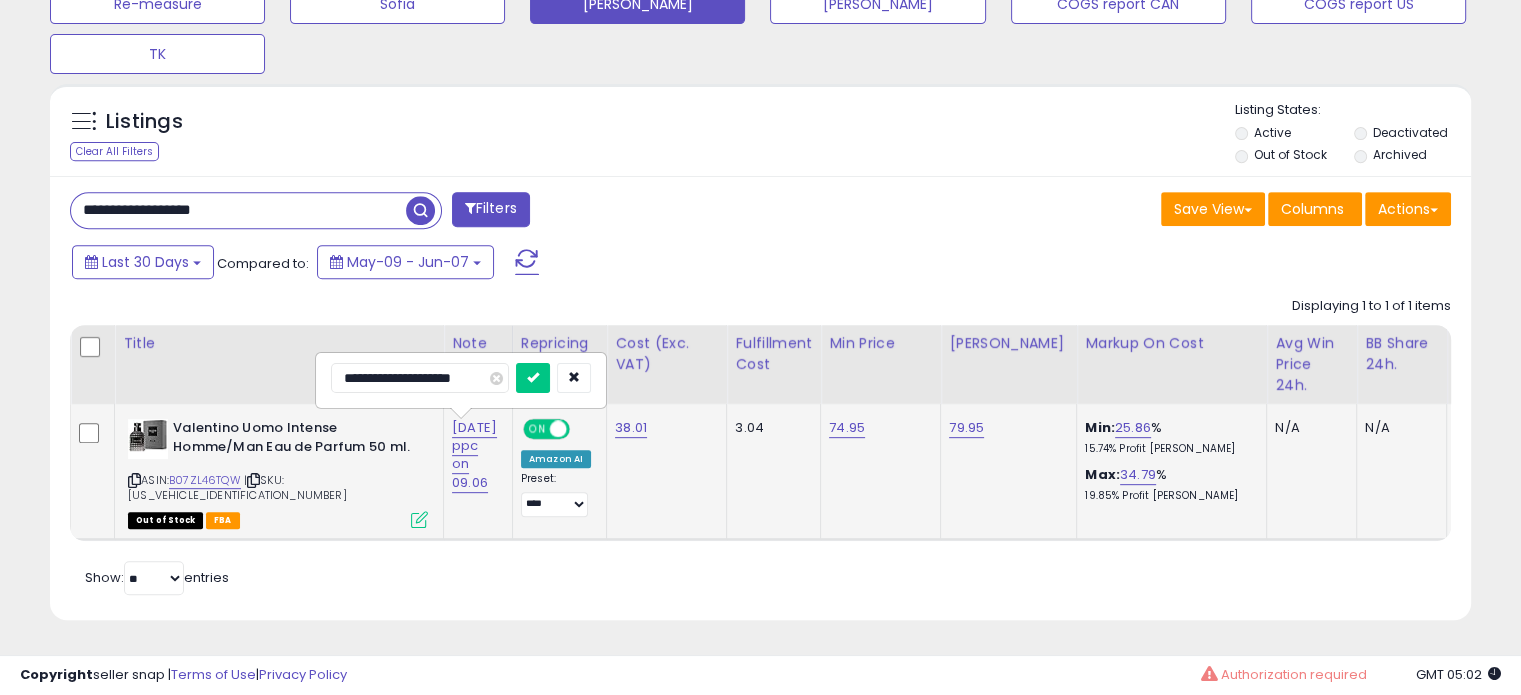 click at bounding box center [533, 378] 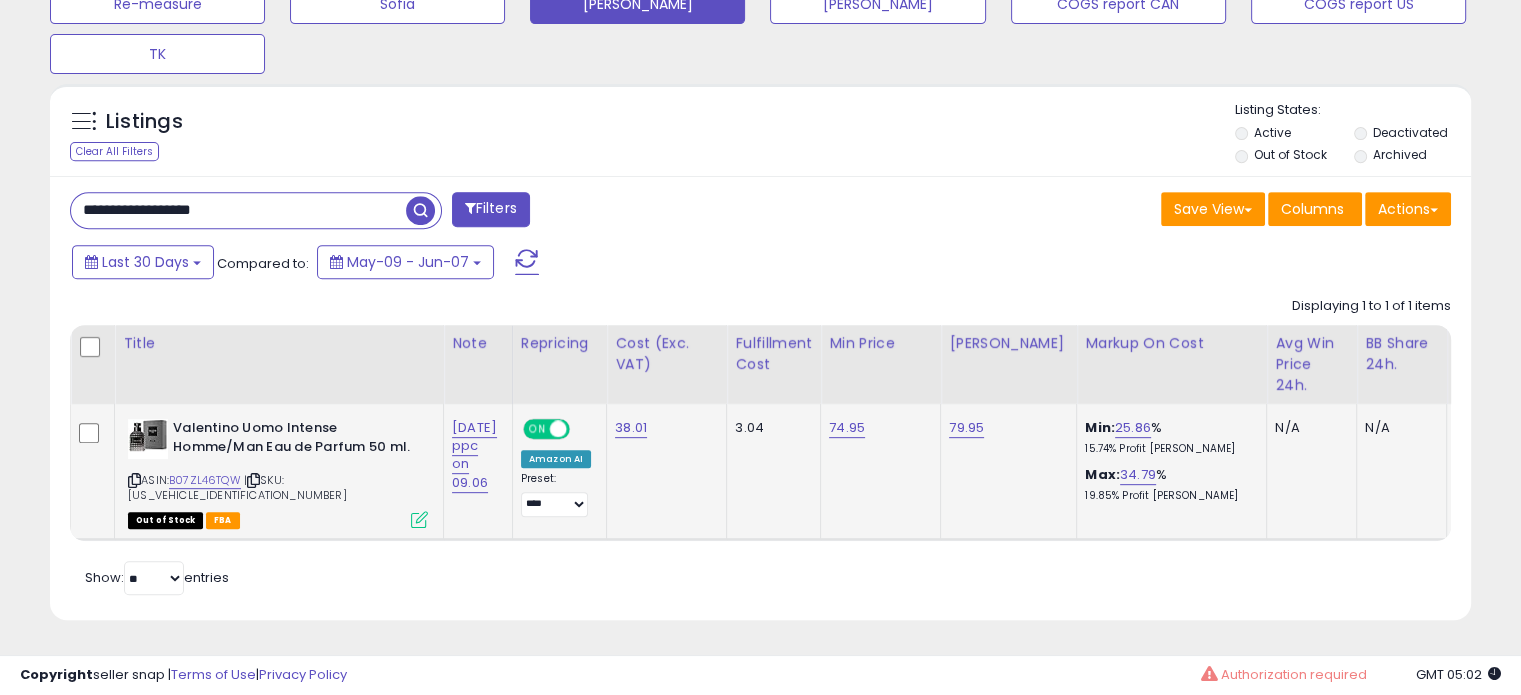 click on "**********" at bounding box center [238, 210] 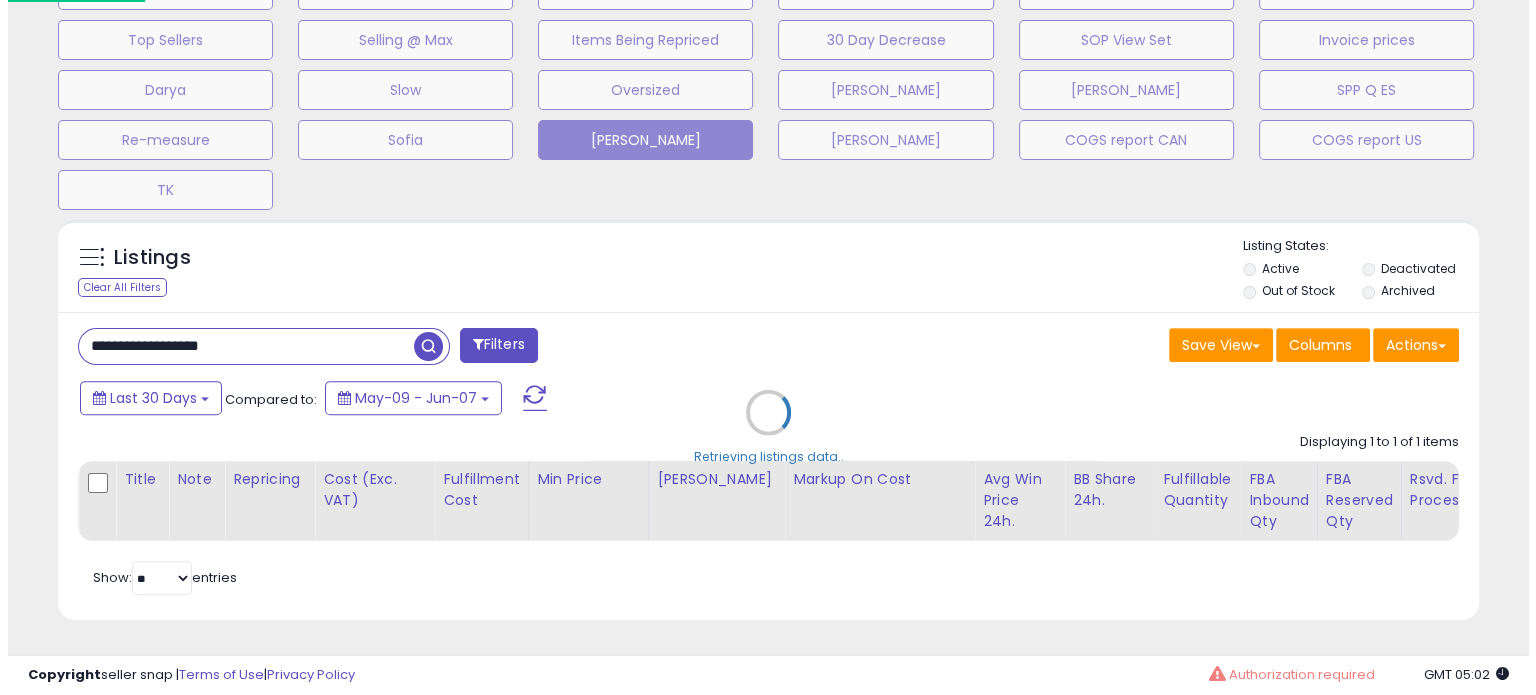scroll, scrollTop: 674, scrollLeft: 0, axis: vertical 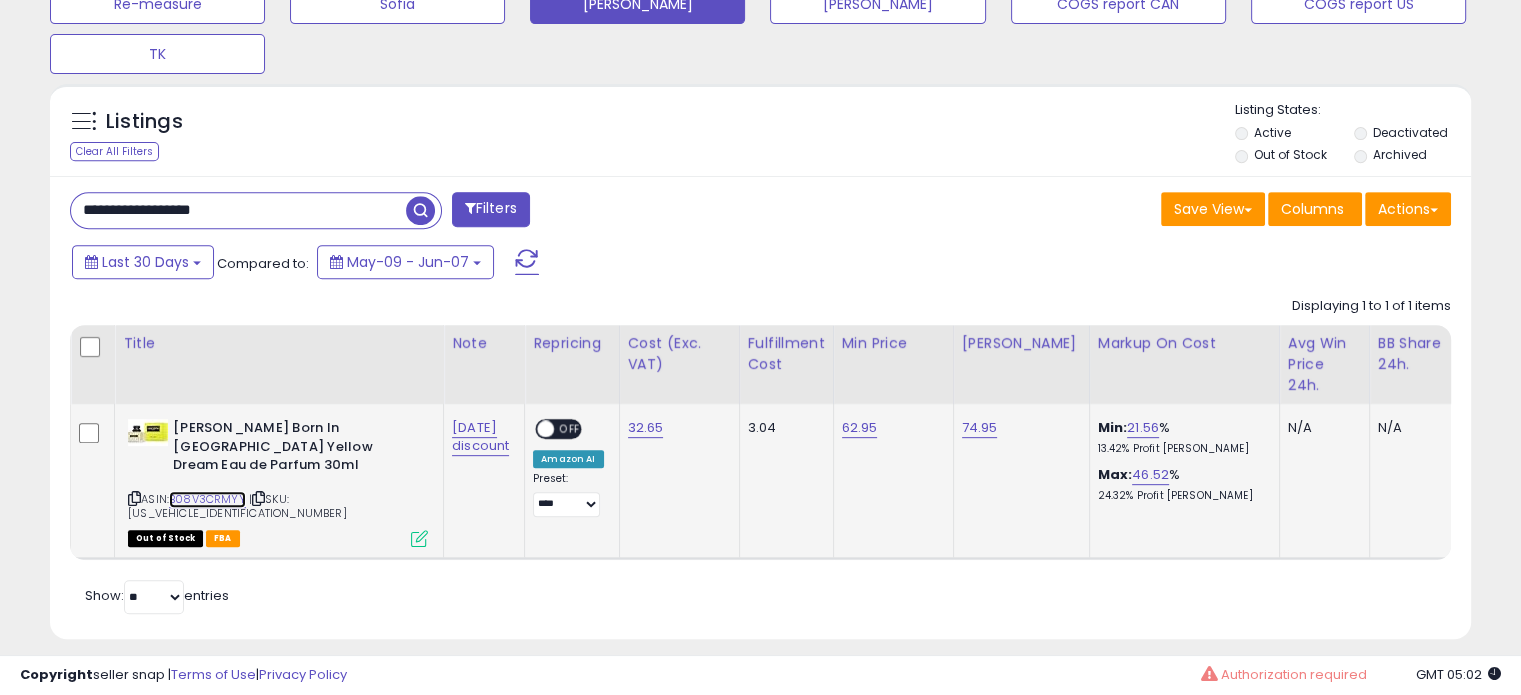 click on "B08V3CRMYY" at bounding box center (207, 499) 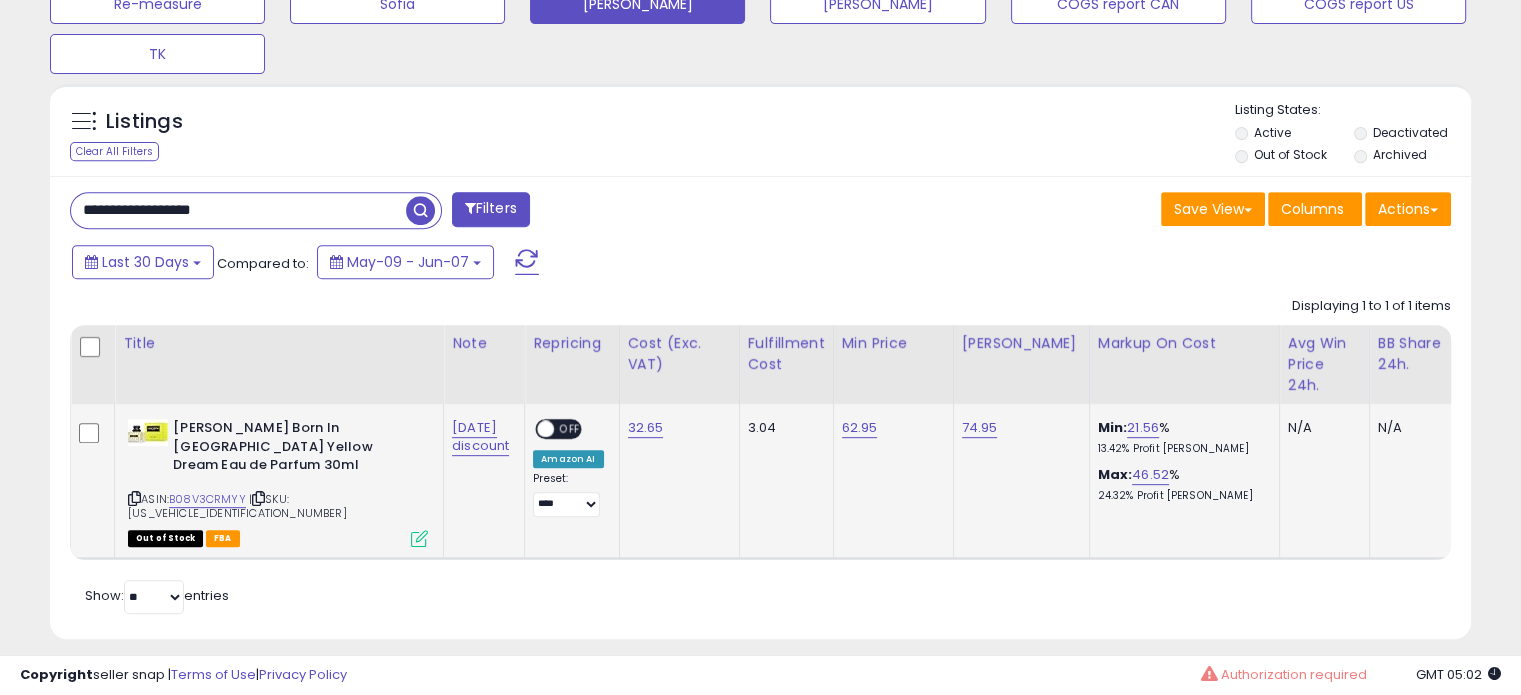 click on "OFF" at bounding box center (570, 429) 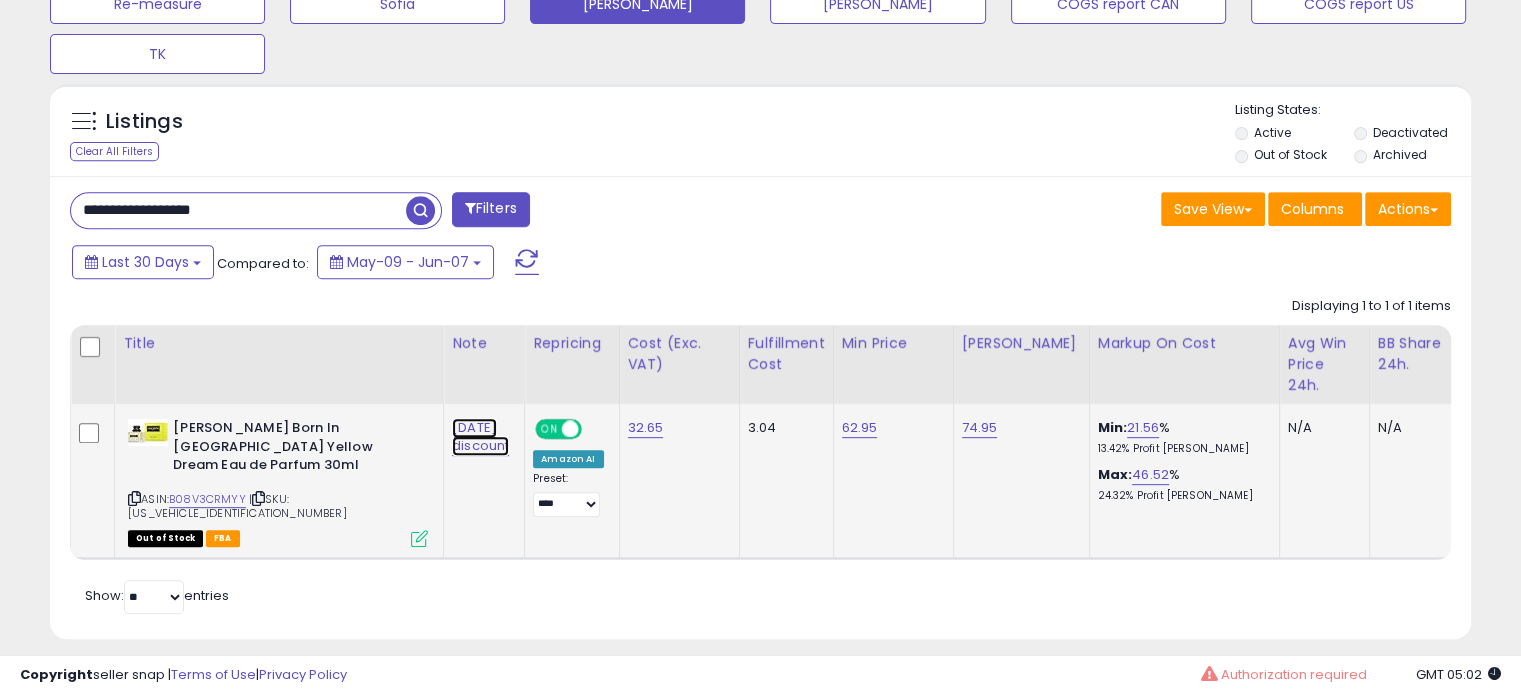 click on "[DATE] discount" at bounding box center [480, 437] 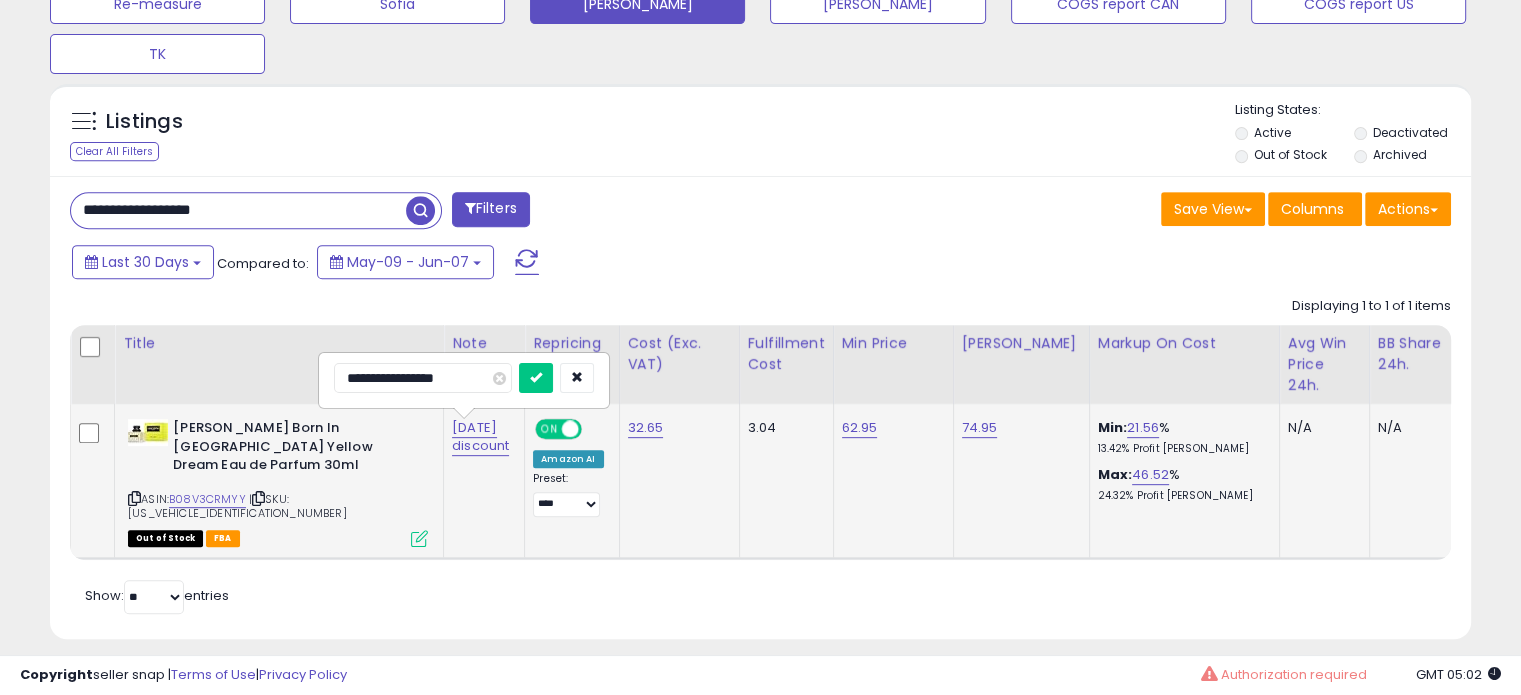 drag, startPoint x: 380, startPoint y: 382, endPoint x: 336, endPoint y: 375, distance: 44.553337 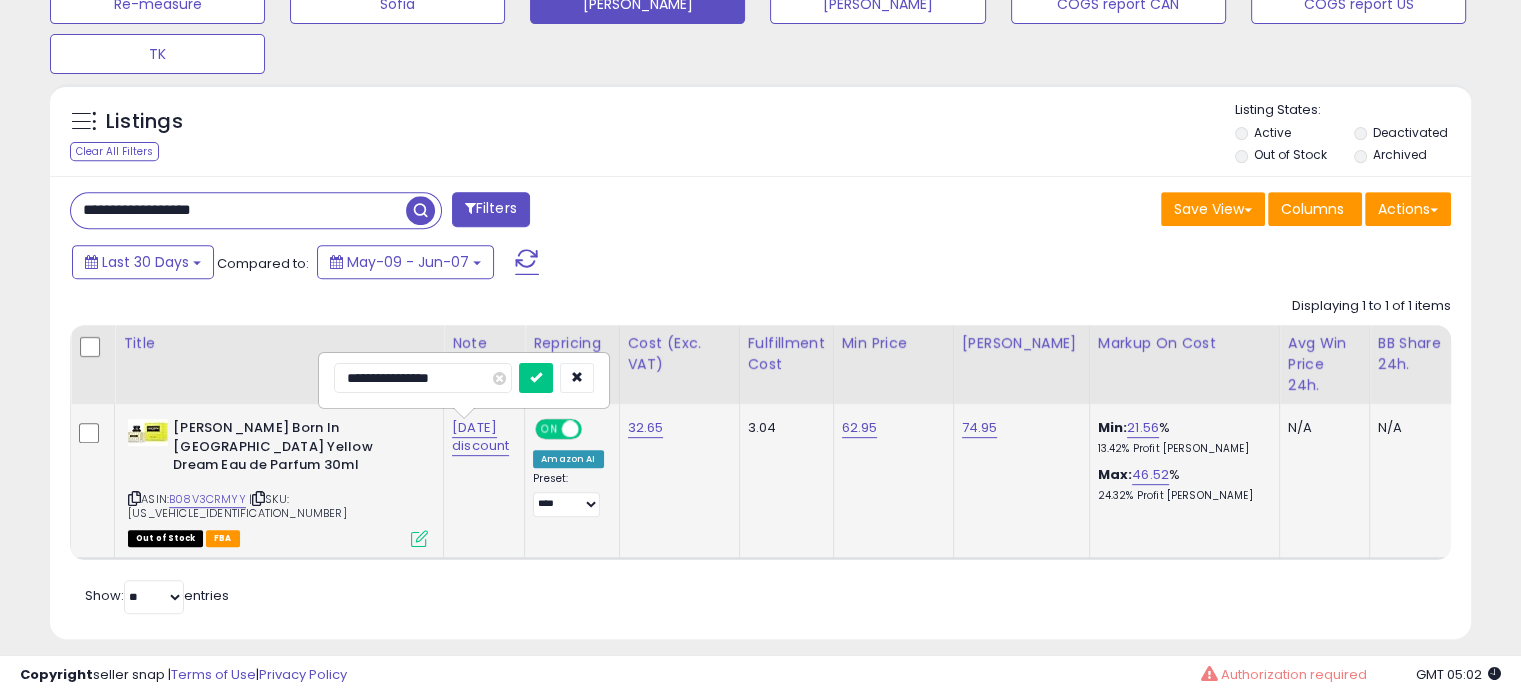type on "**********" 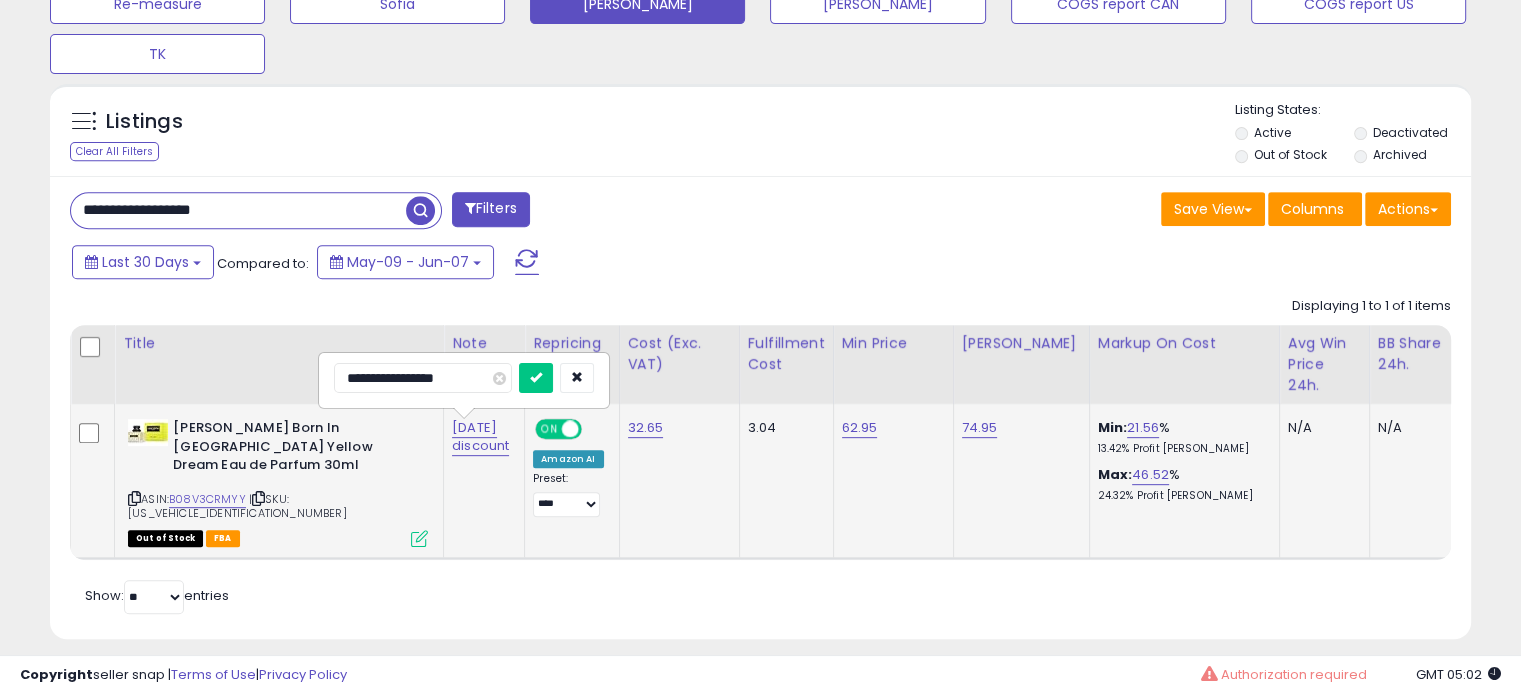 click at bounding box center [536, 378] 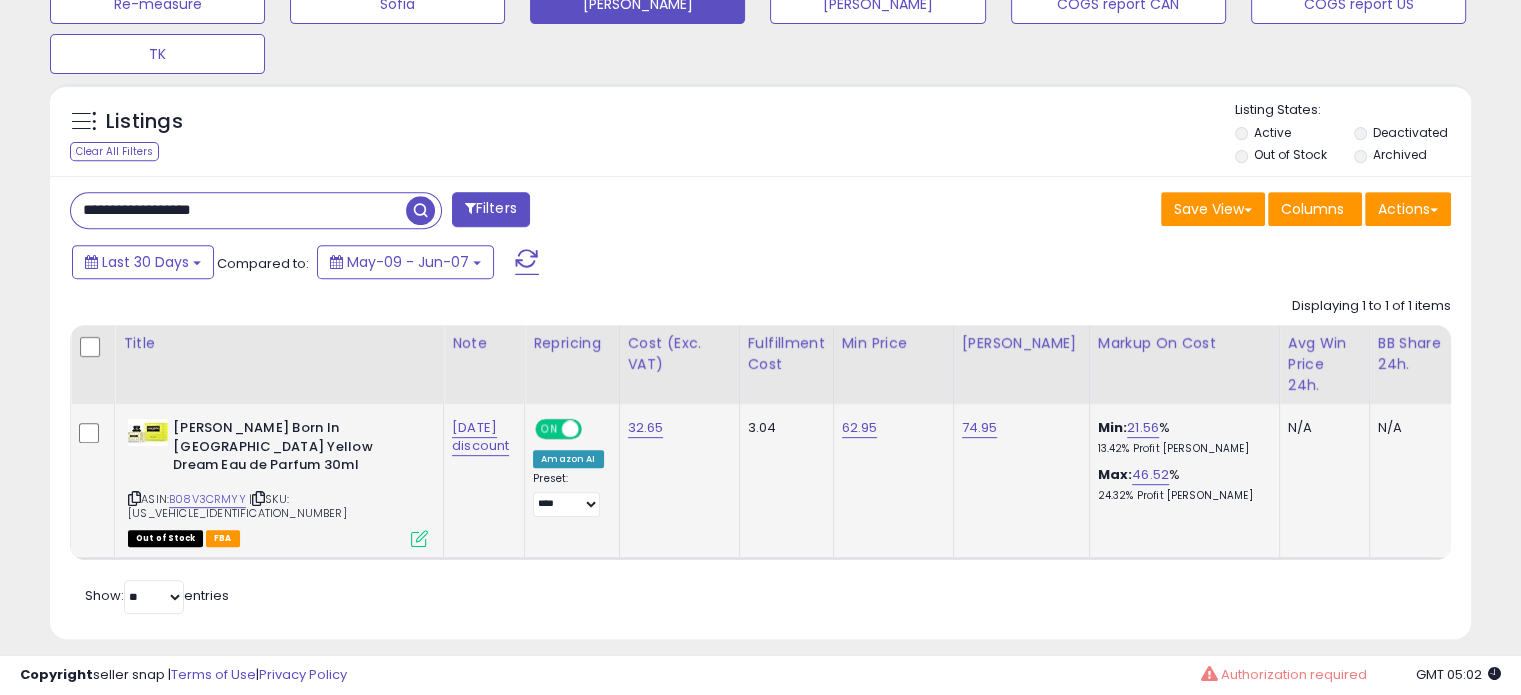 scroll, scrollTop: 0, scrollLeft: 284, axis: horizontal 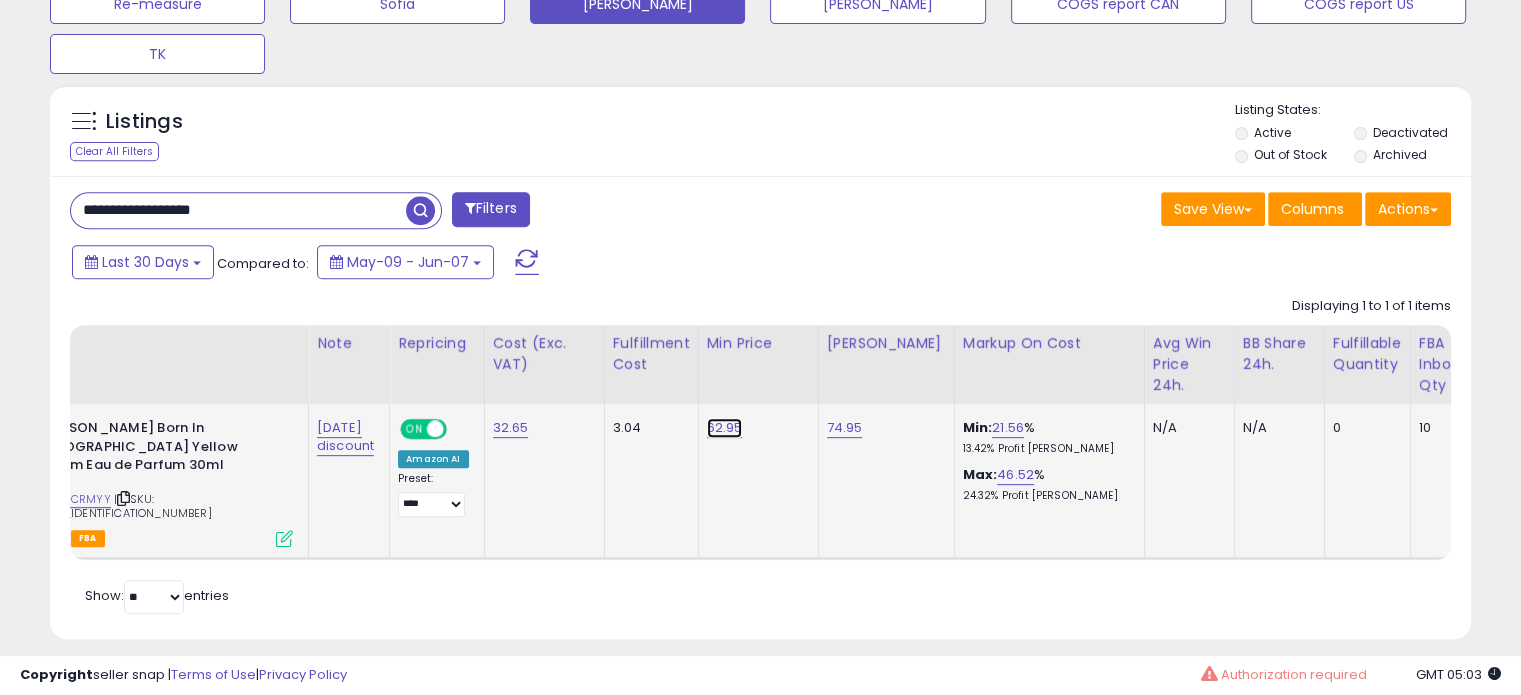 click on "62.95" at bounding box center (725, 428) 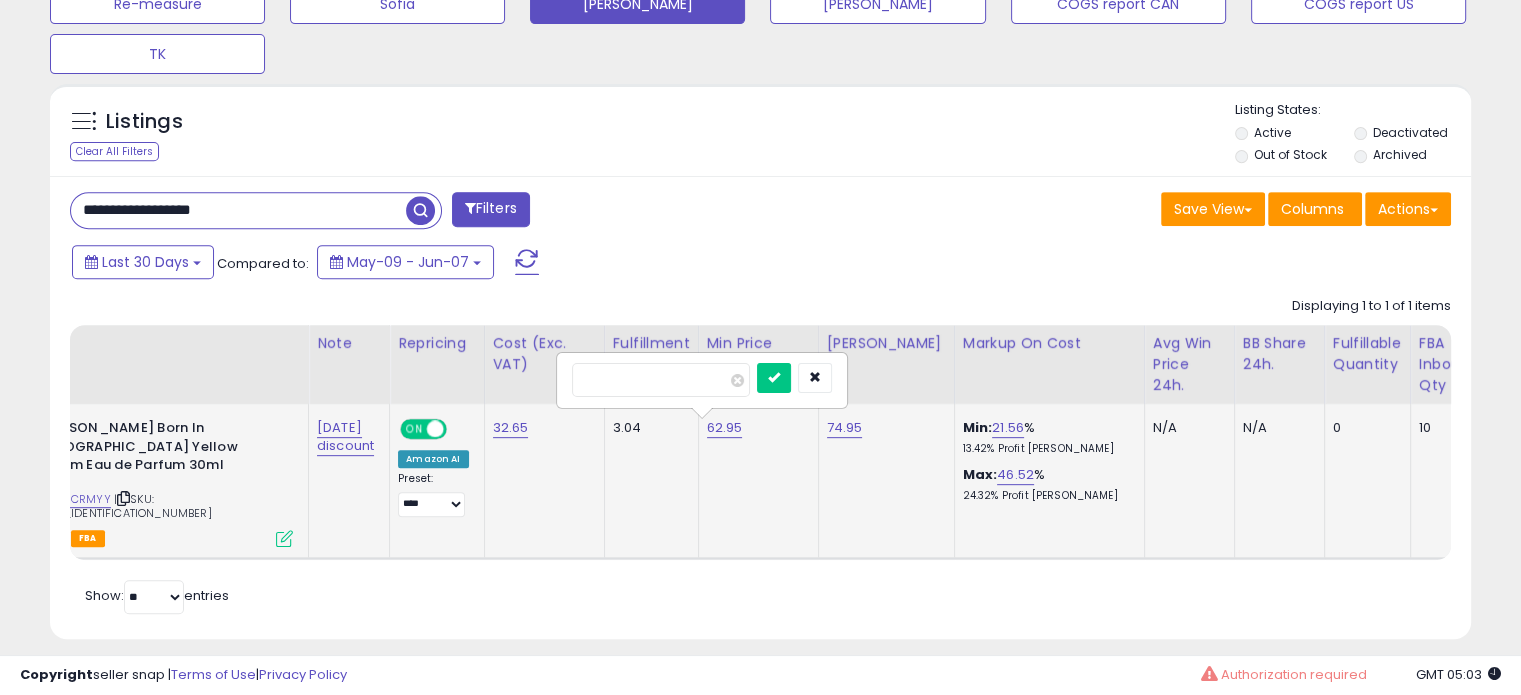 click on "*****" at bounding box center (661, 380) 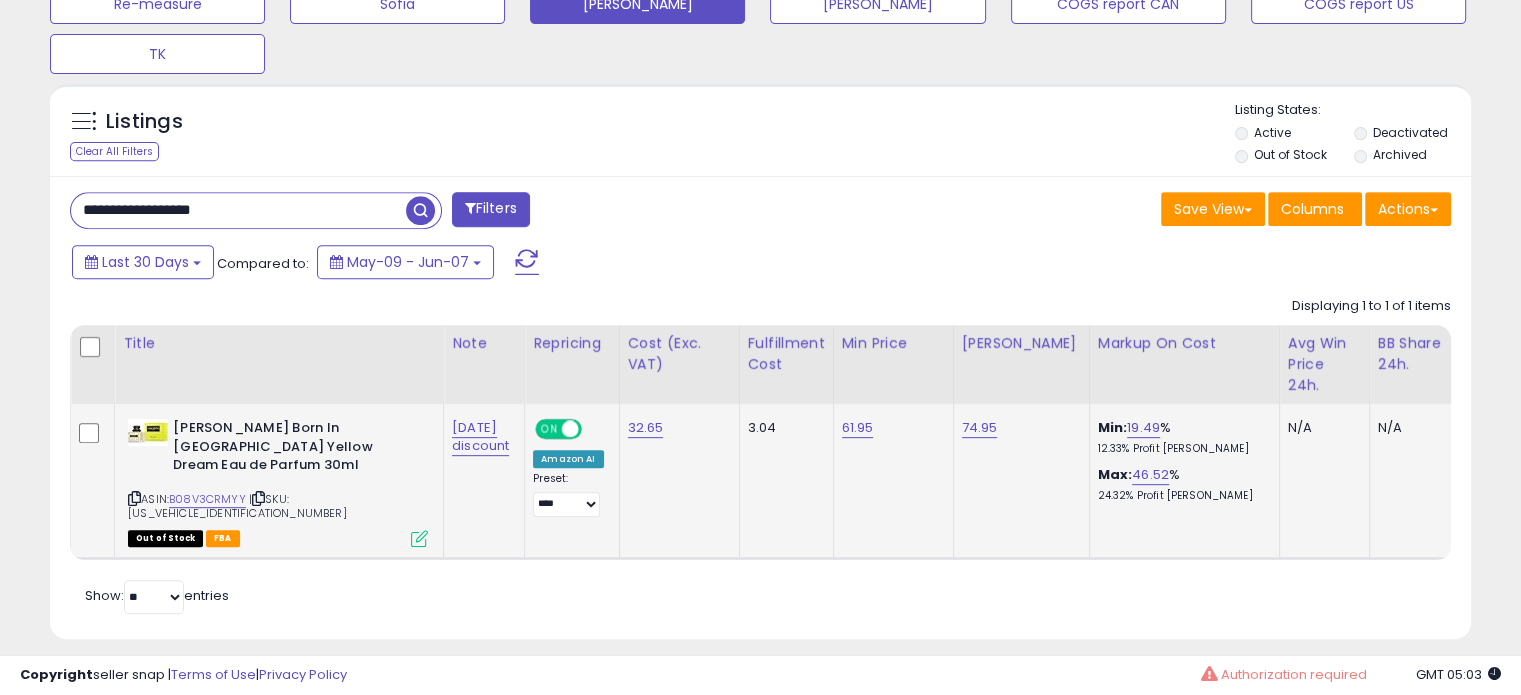 click on "**********" at bounding box center [238, 210] 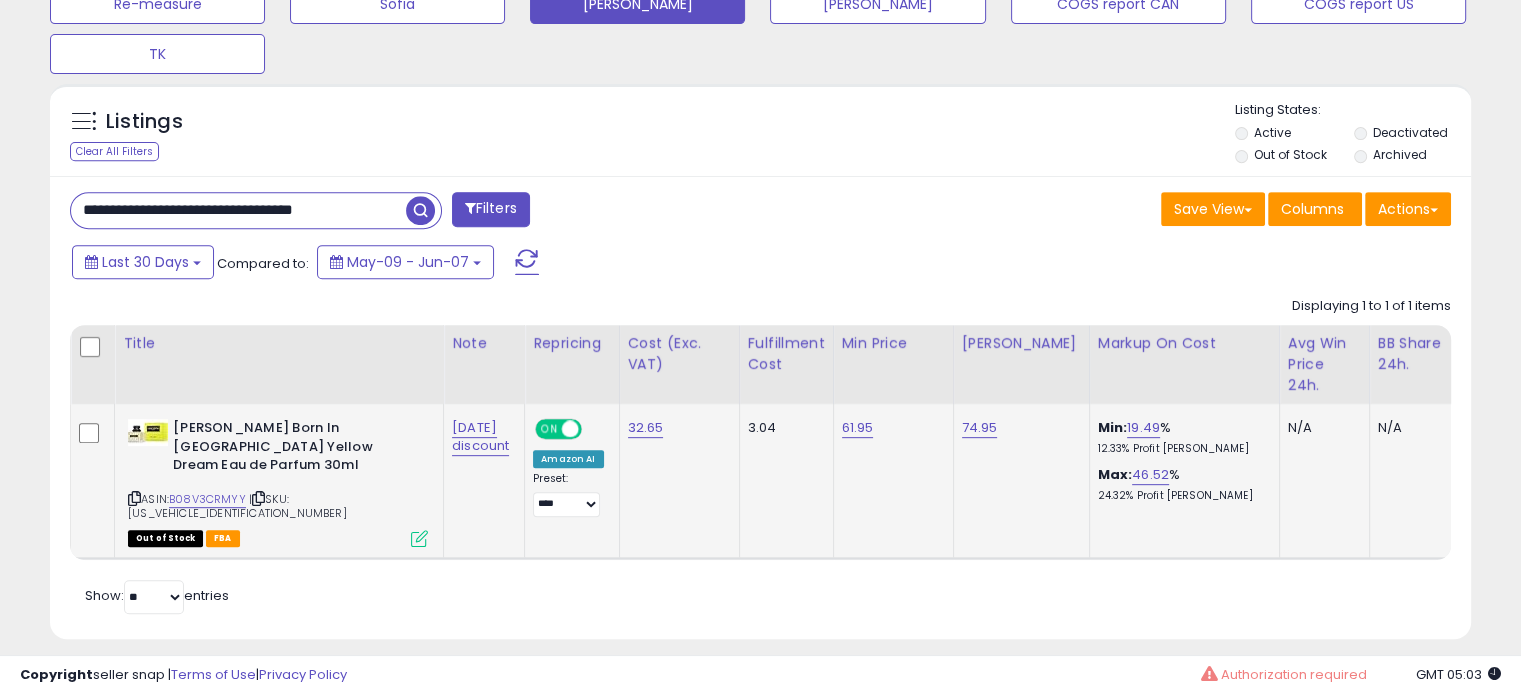 click on "**********" at bounding box center [238, 210] 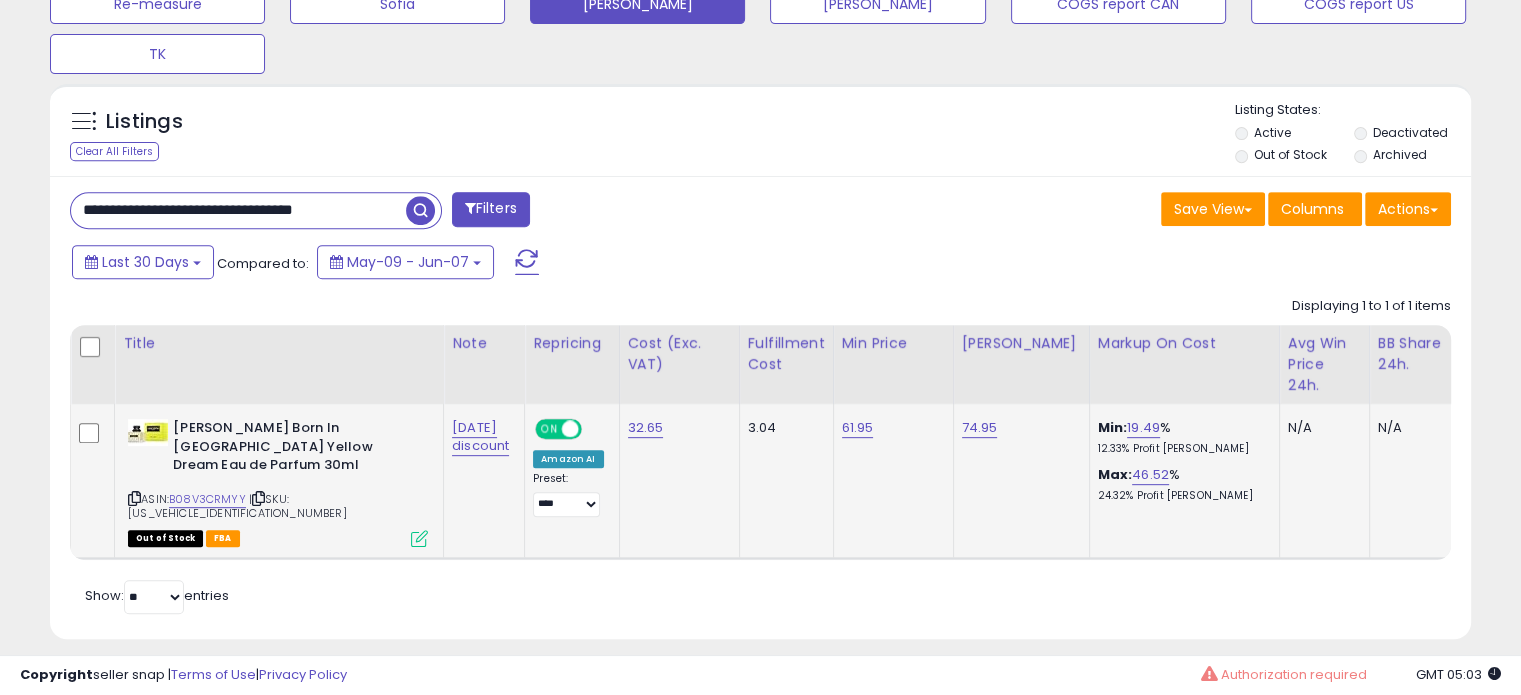 click on "**********" at bounding box center [238, 210] 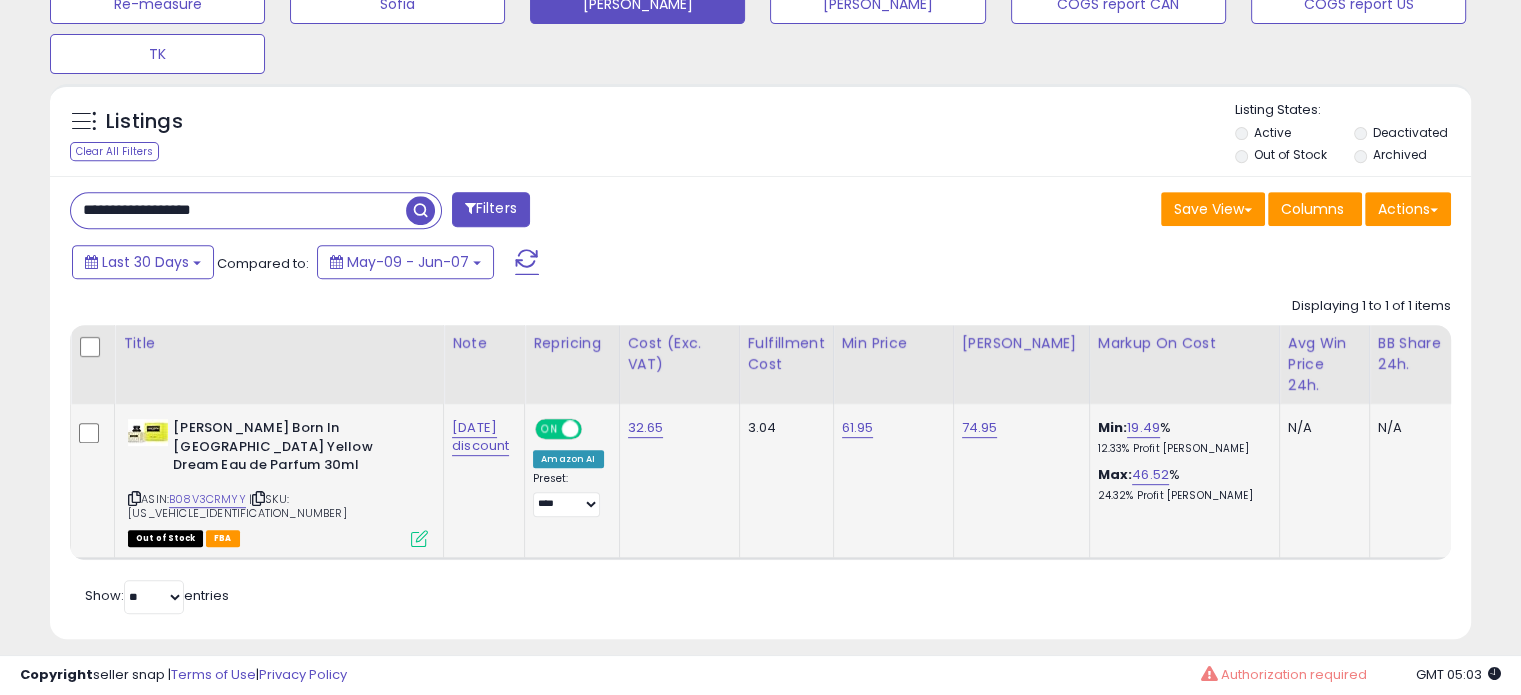 click on "**********" at bounding box center (238, 210) 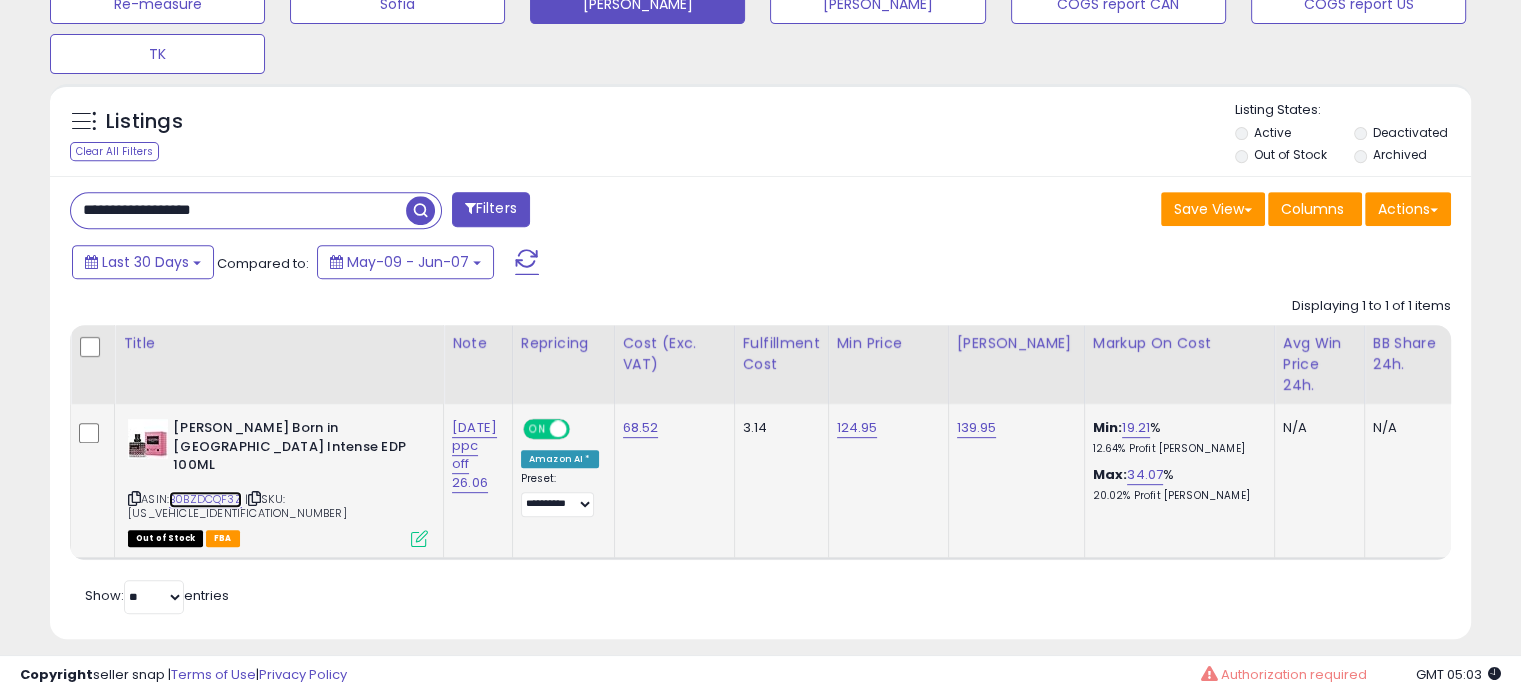 click on "B0BZDCQF3Z" at bounding box center (205, 499) 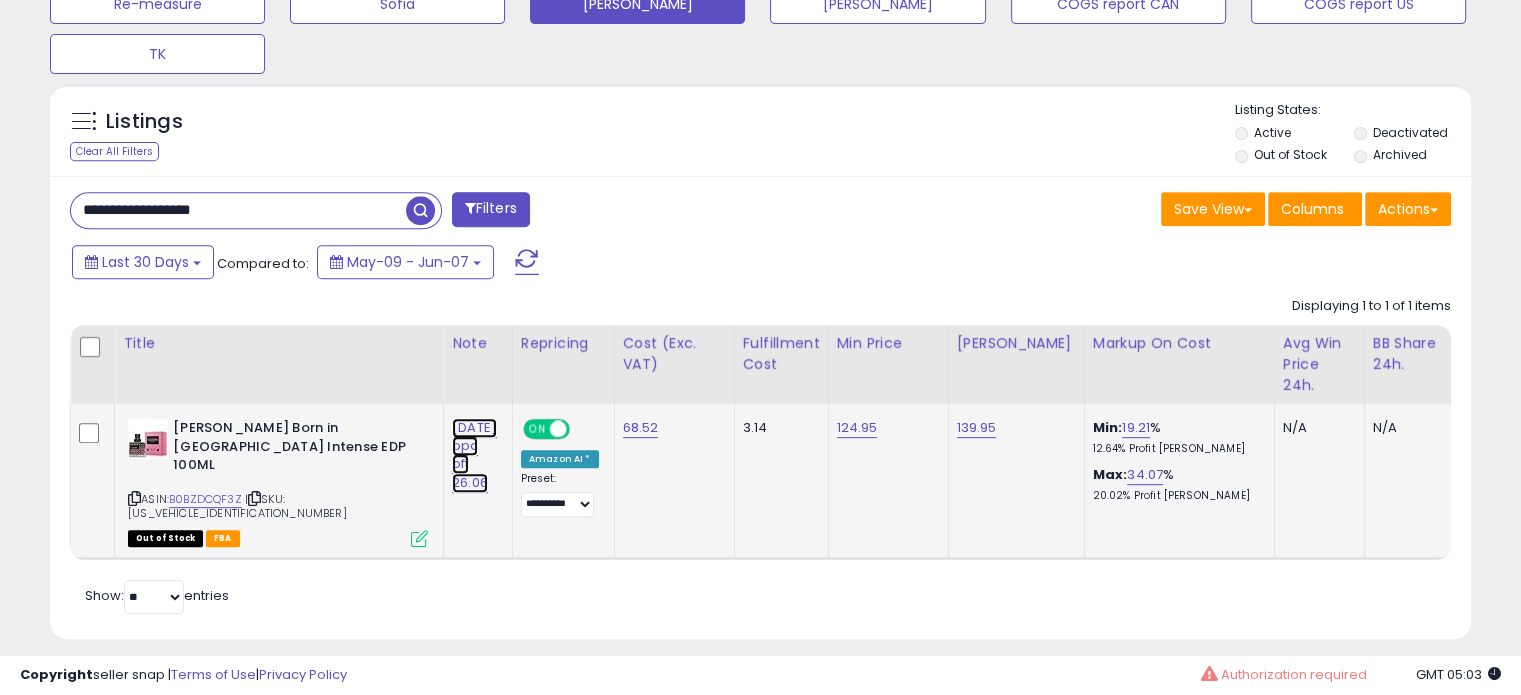 click on "[DATE] ppc off 26.06" at bounding box center (474, 455) 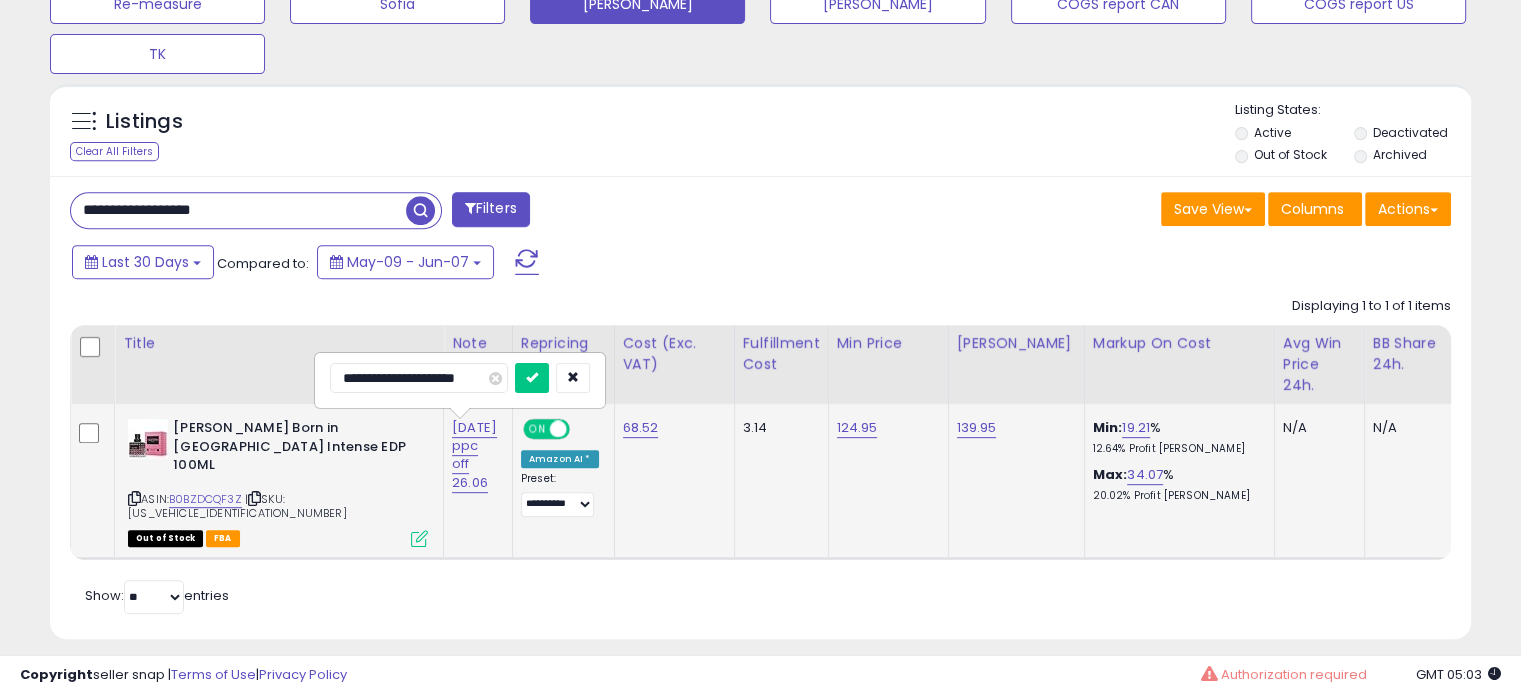 click on "**********" at bounding box center [419, 378] 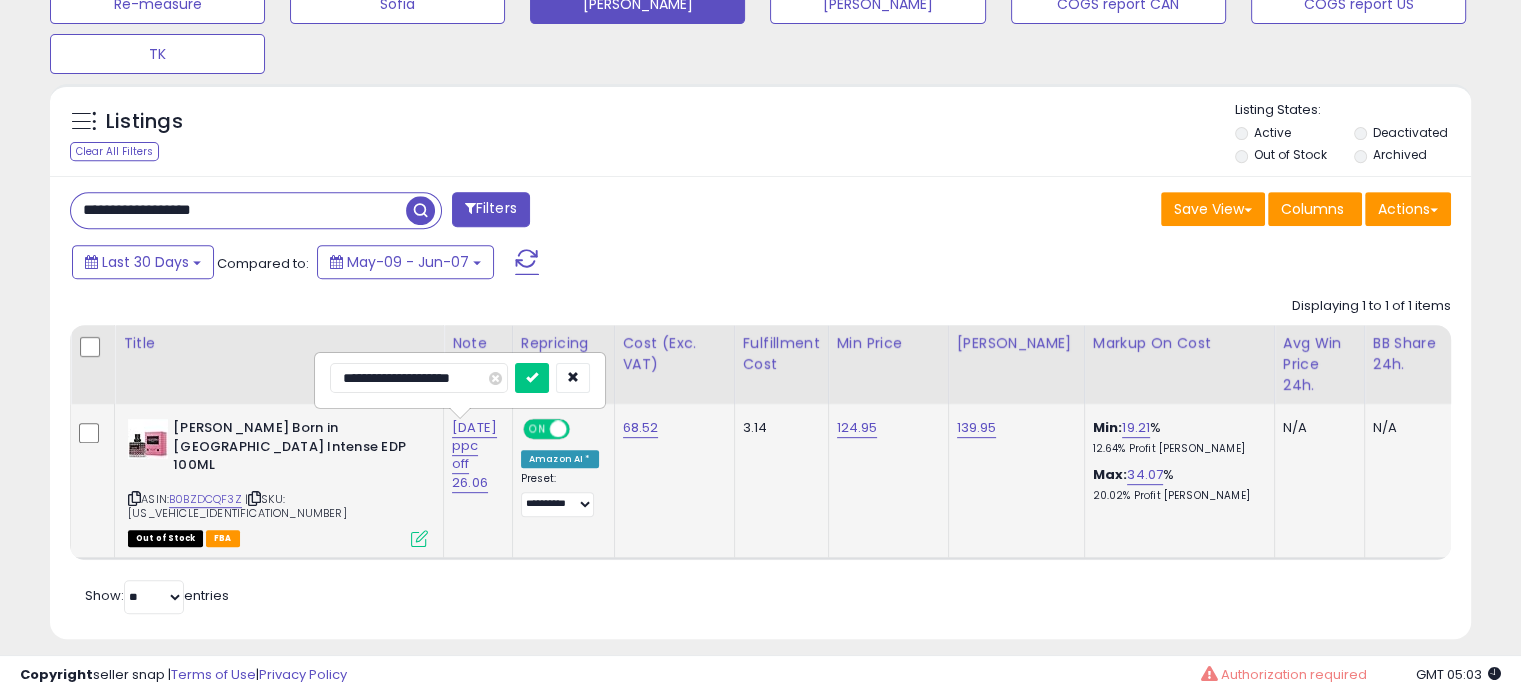 type on "**********" 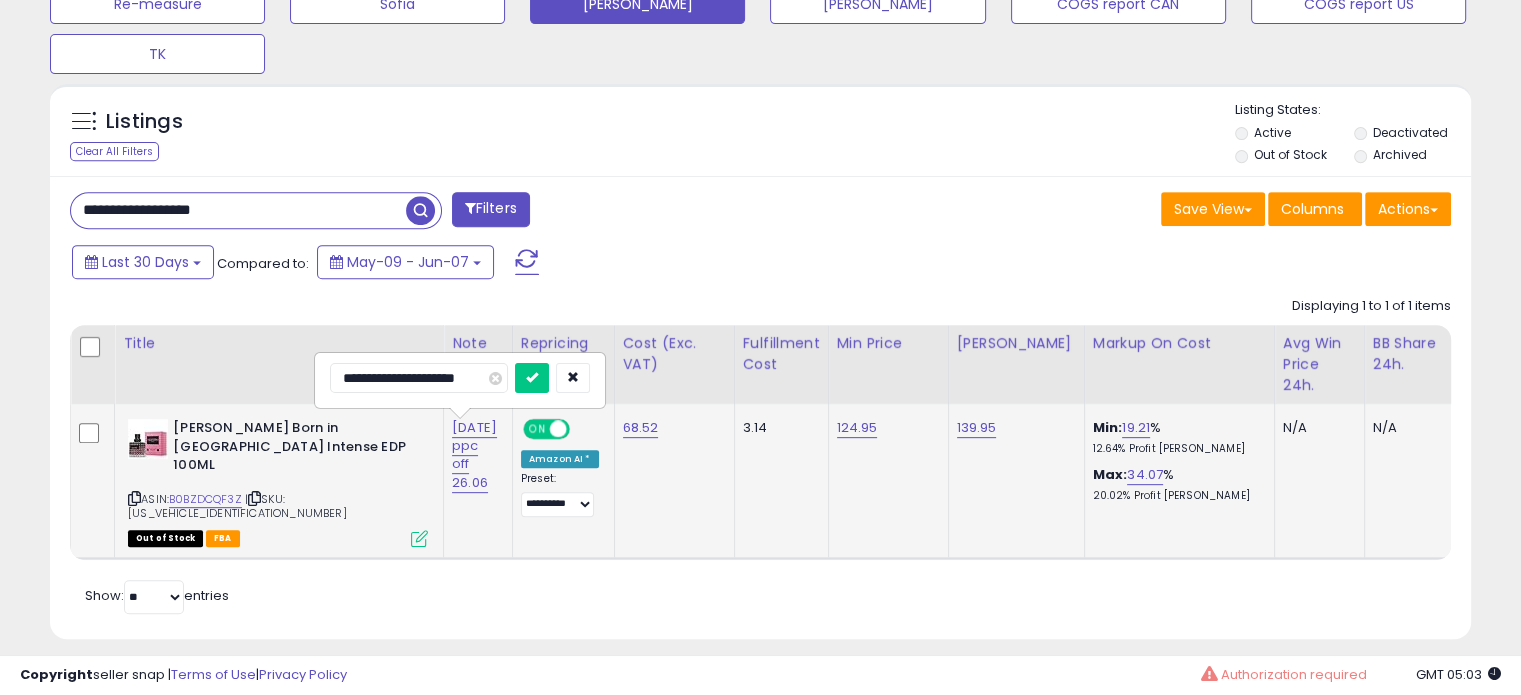 click at bounding box center (532, 378) 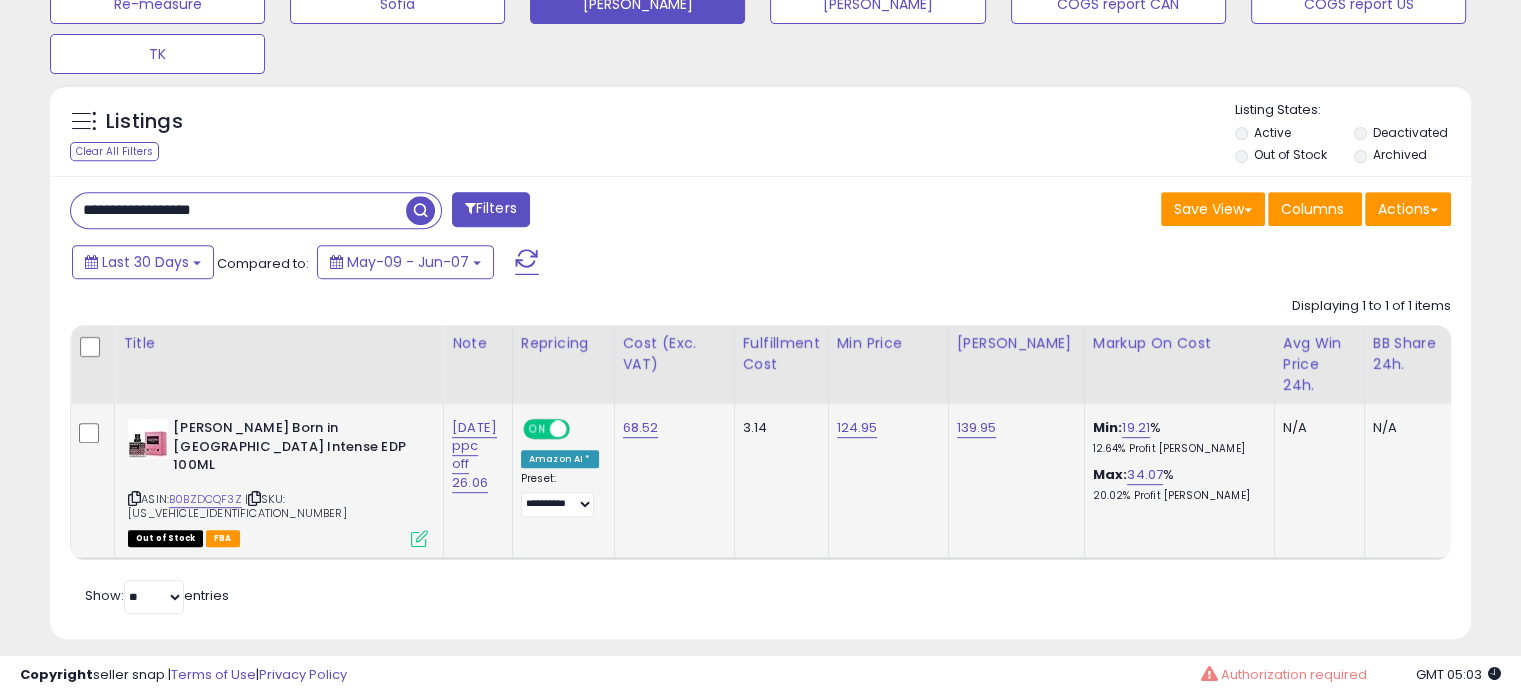click on "**********" at bounding box center (238, 210) 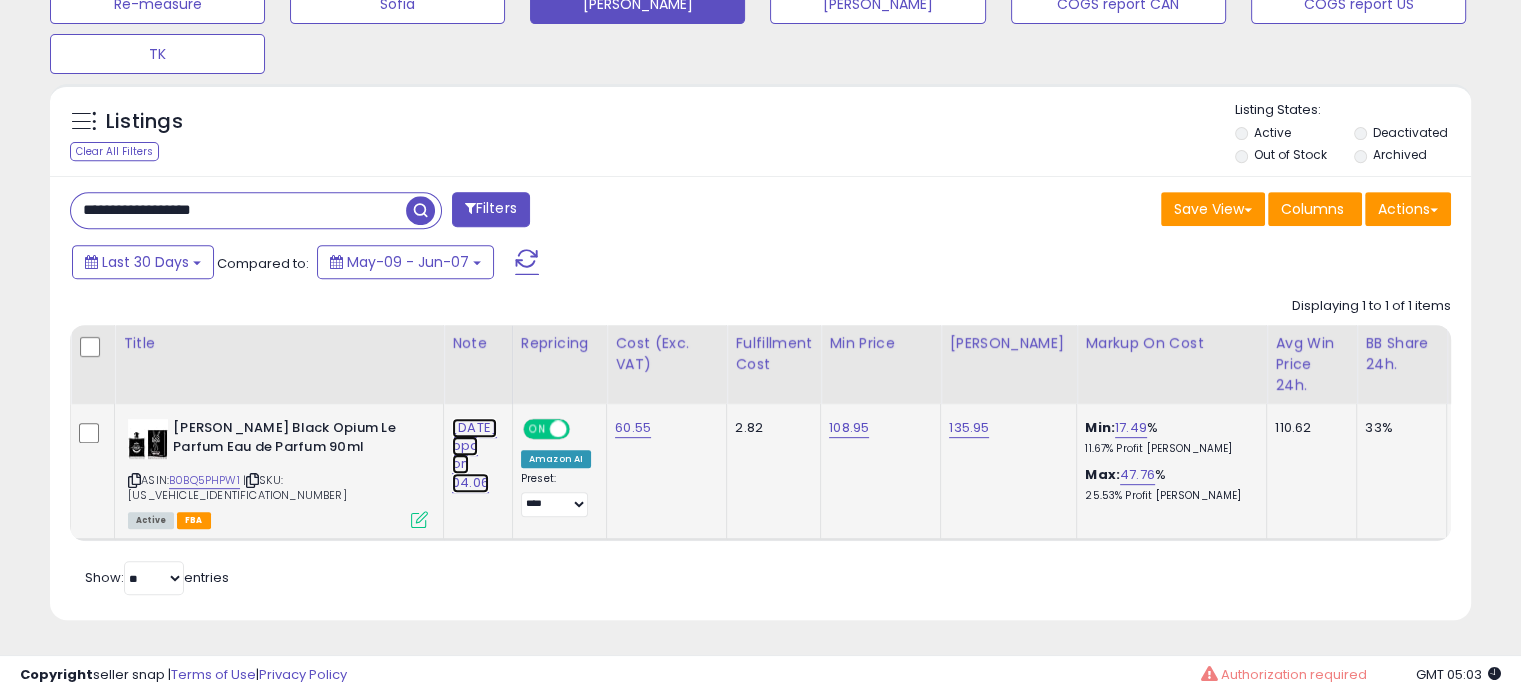 click on "[DATE] ppc on 04.06" at bounding box center (474, 455) 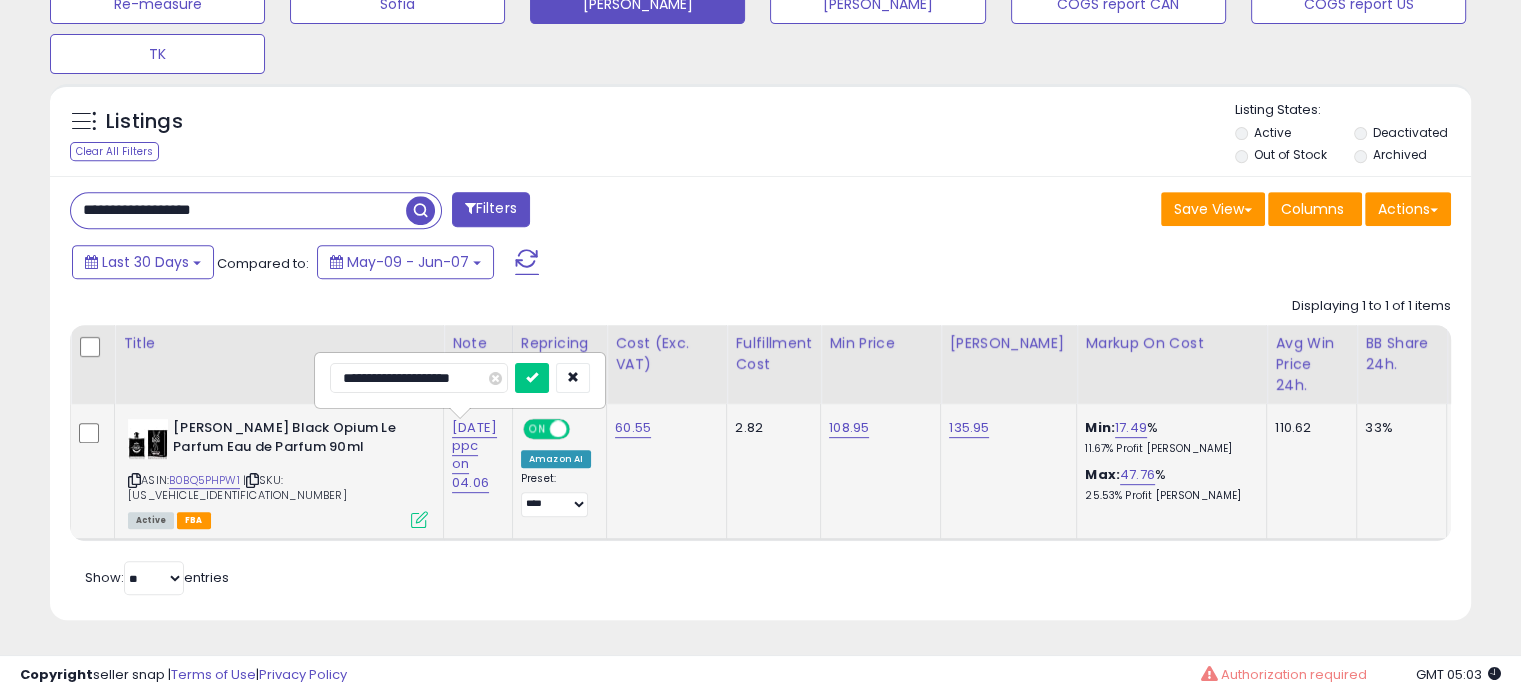 click on "**********" at bounding box center [419, 378] 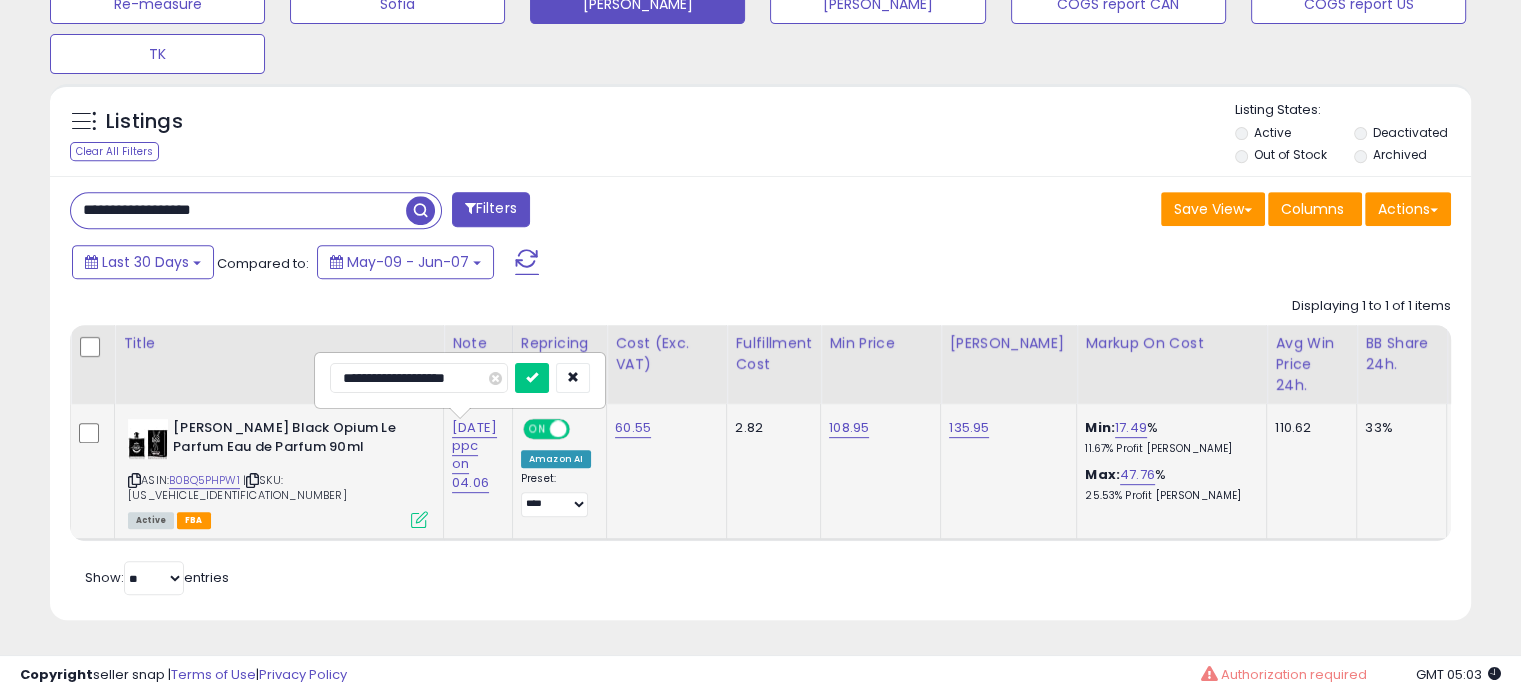 type on "**********" 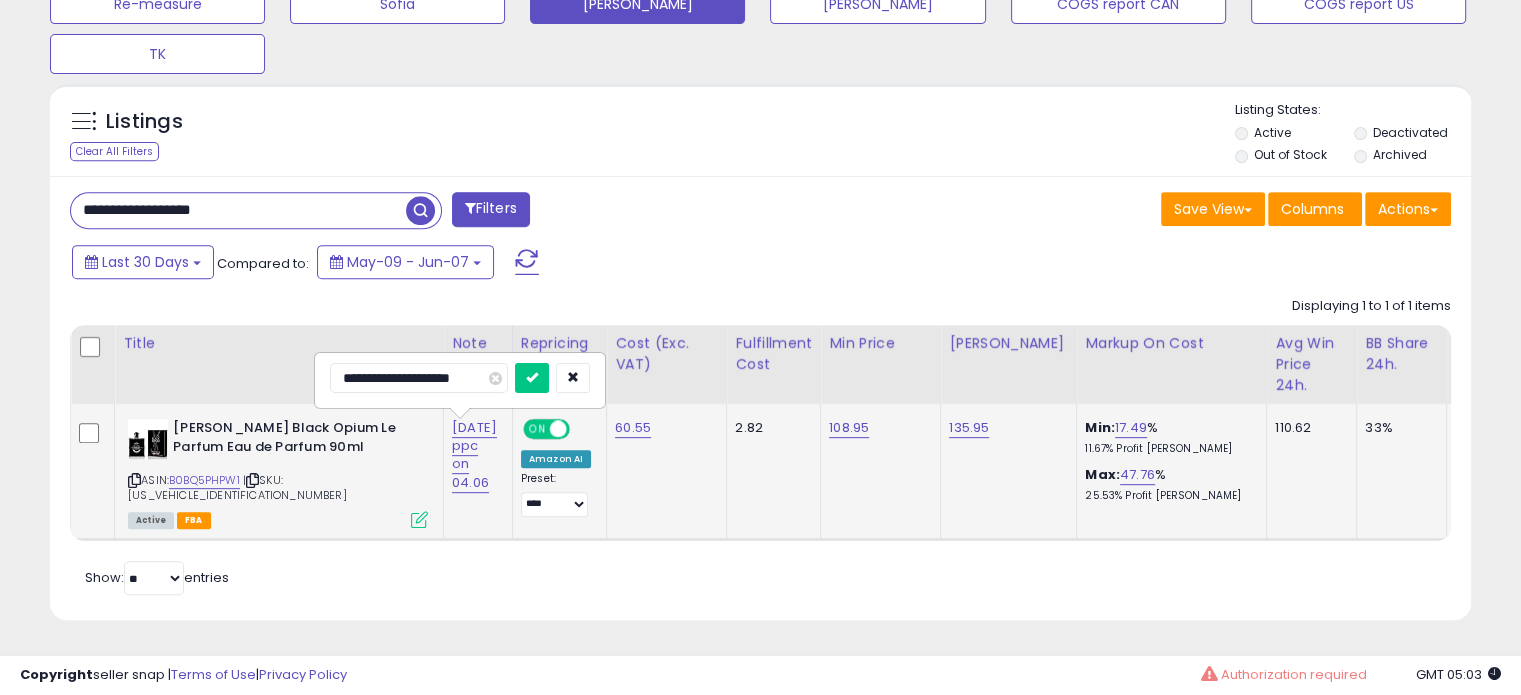click at bounding box center (532, 378) 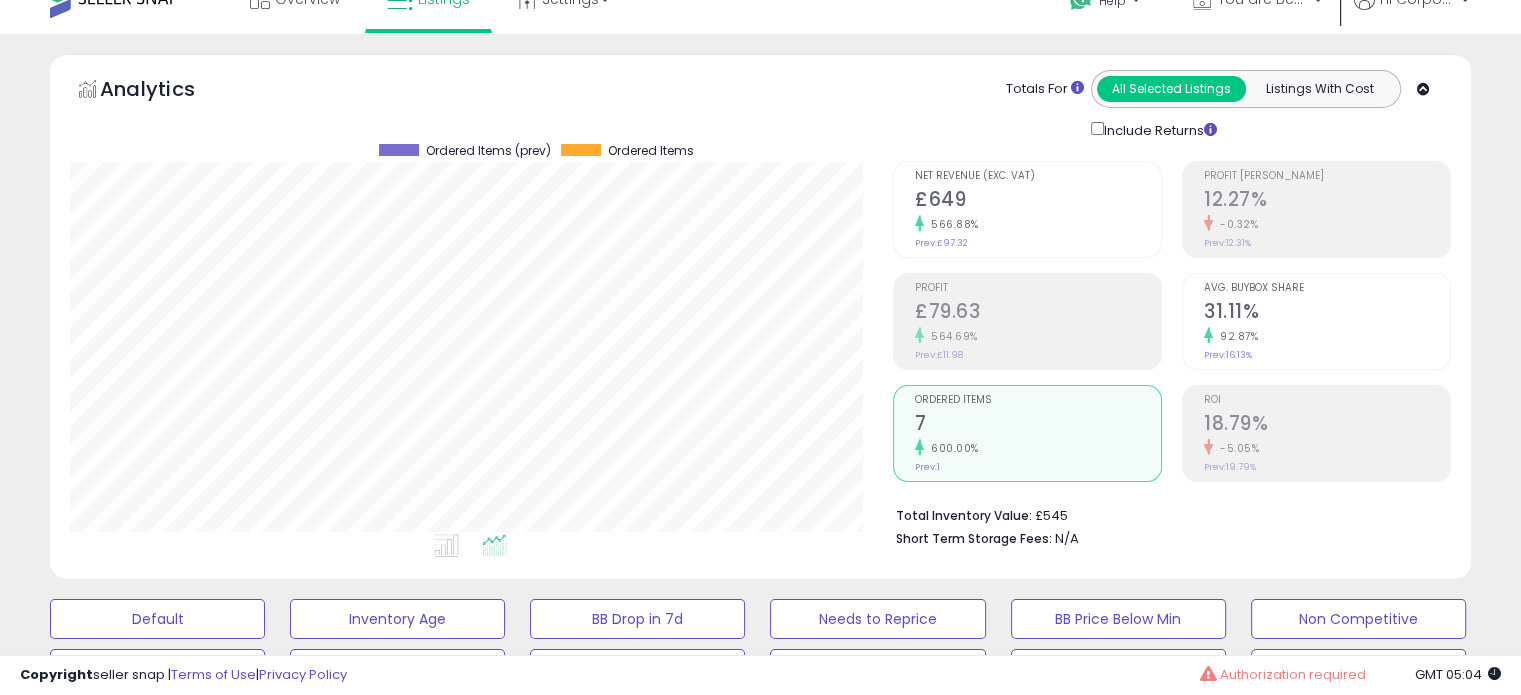 click on "31.11%" at bounding box center (1327, 313) 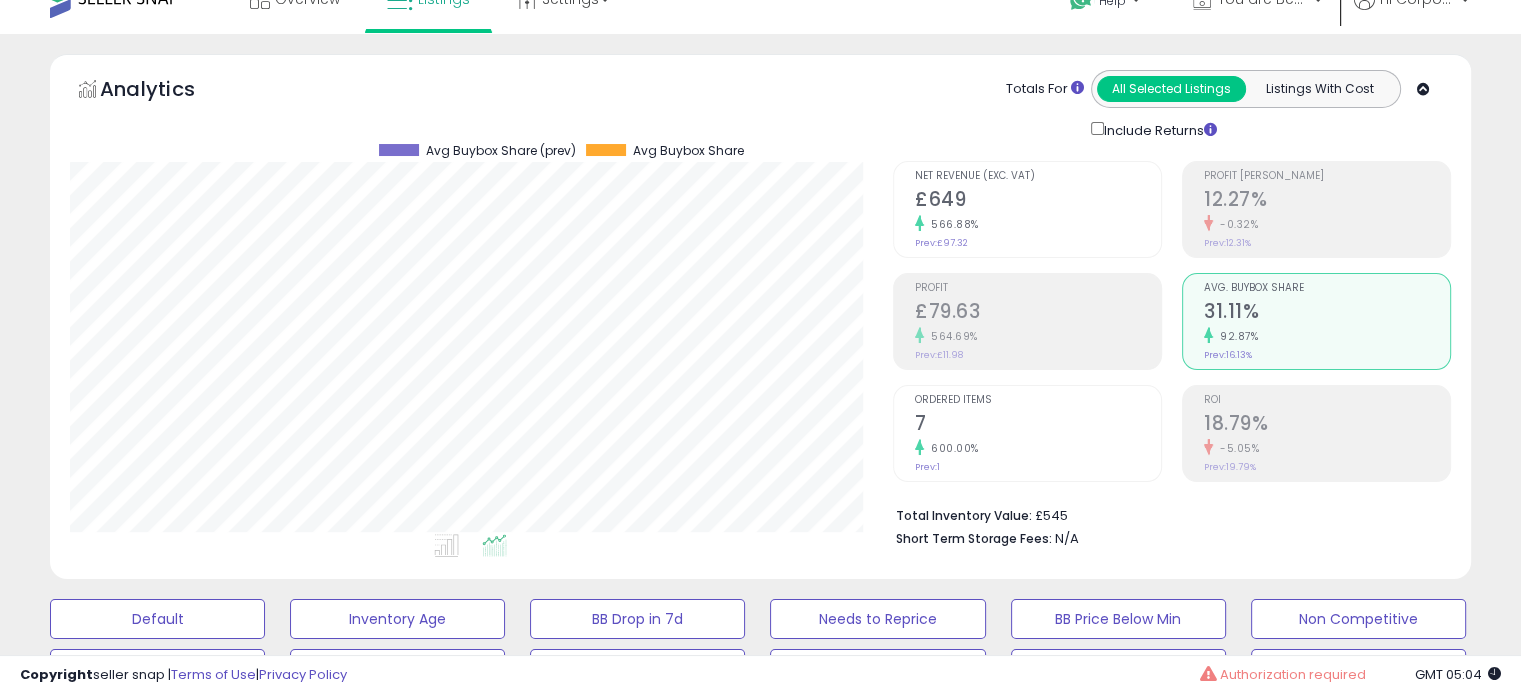 click on "7" at bounding box center (1038, 425) 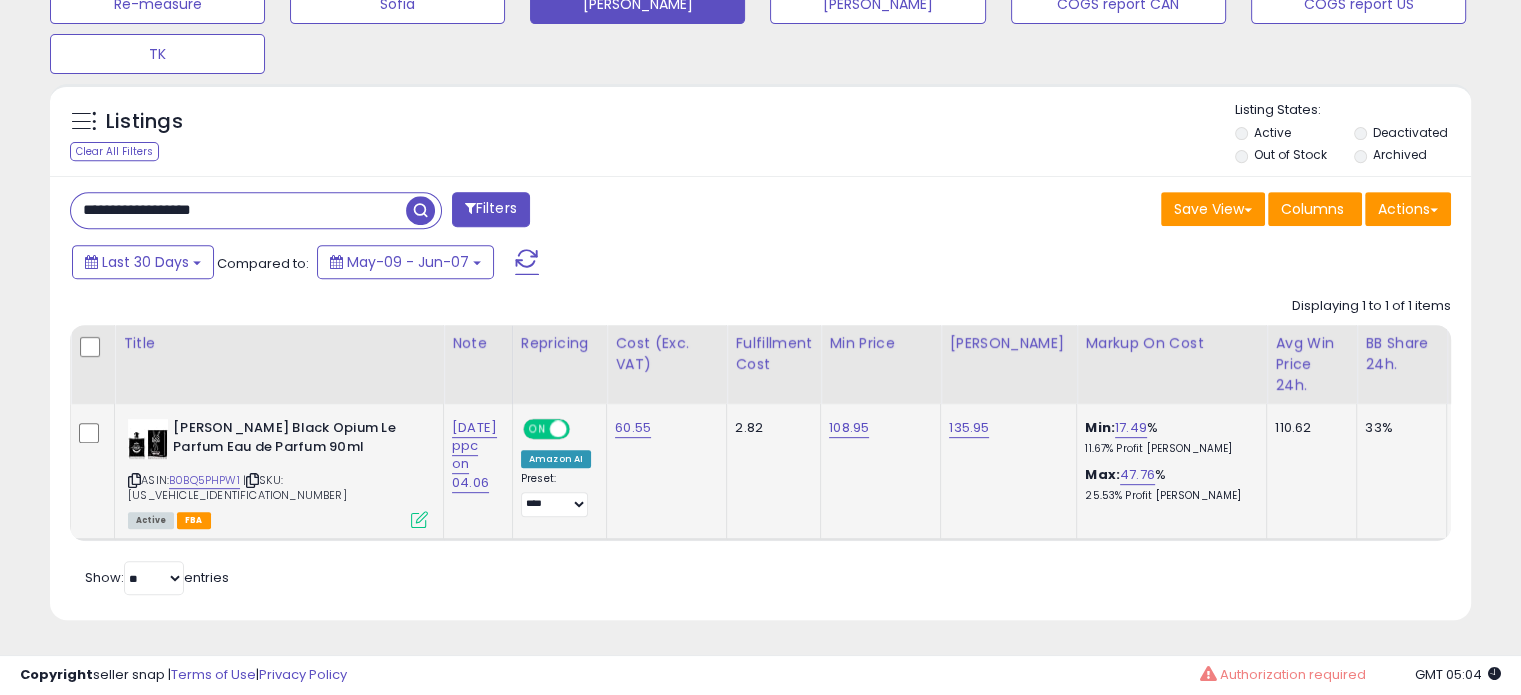 click on "**********" at bounding box center [238, 210] 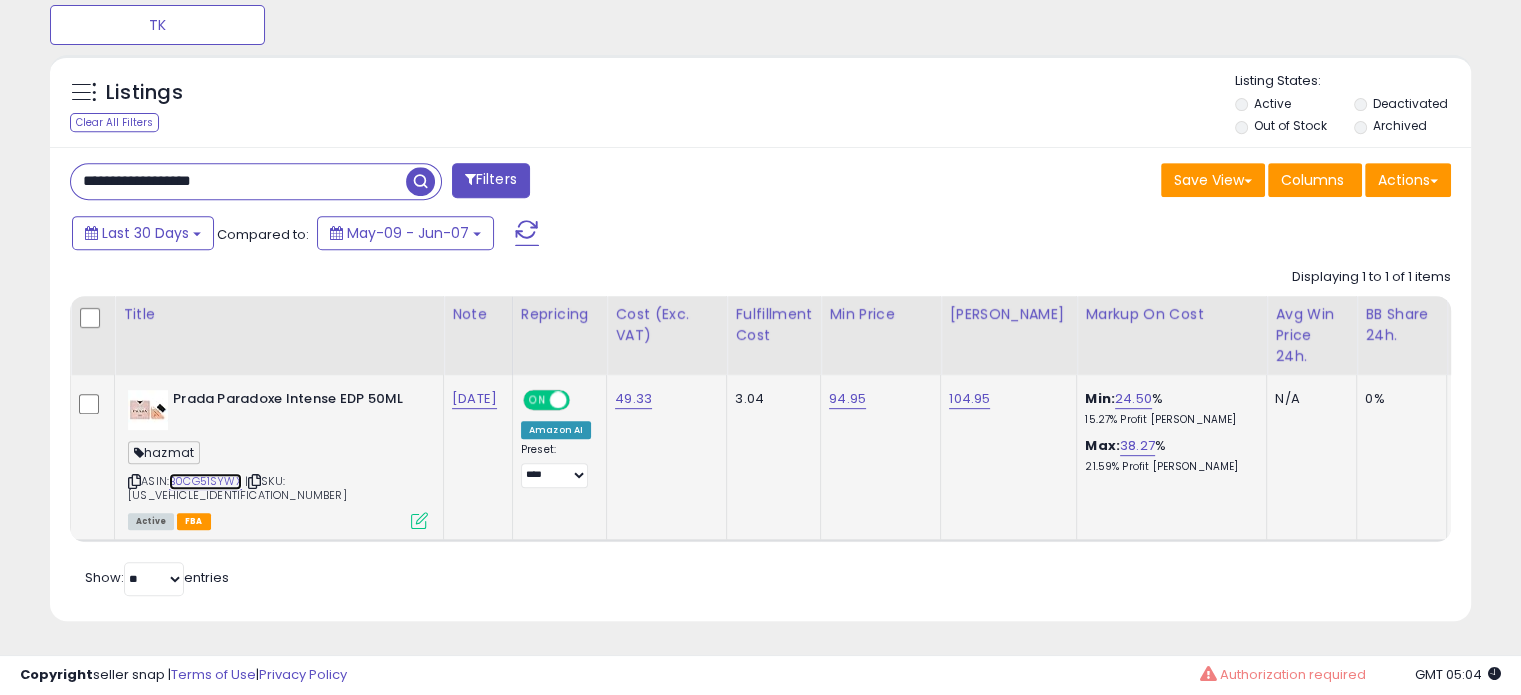 click on "B0CG51SYWX" at bounding box center (205, 481) 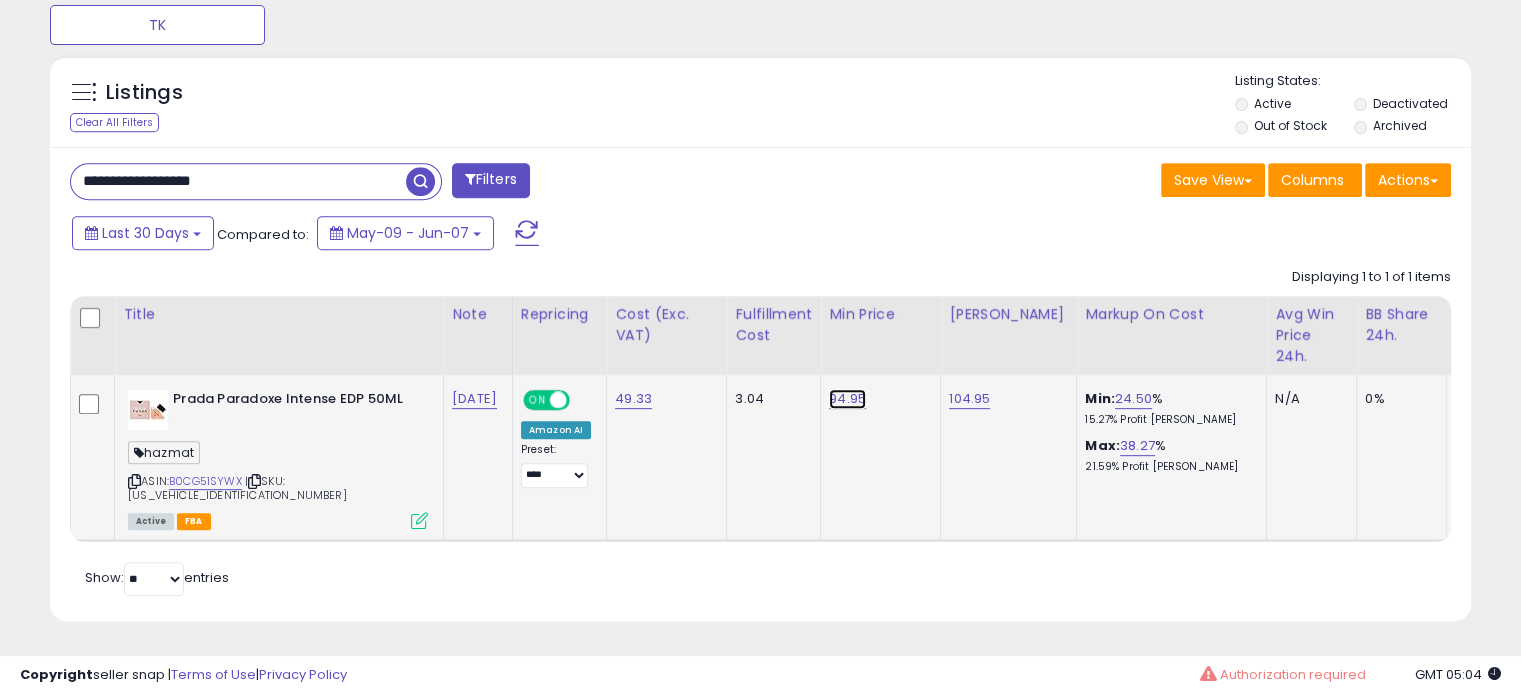 click on "94.95" at bounding box center [847, 399] 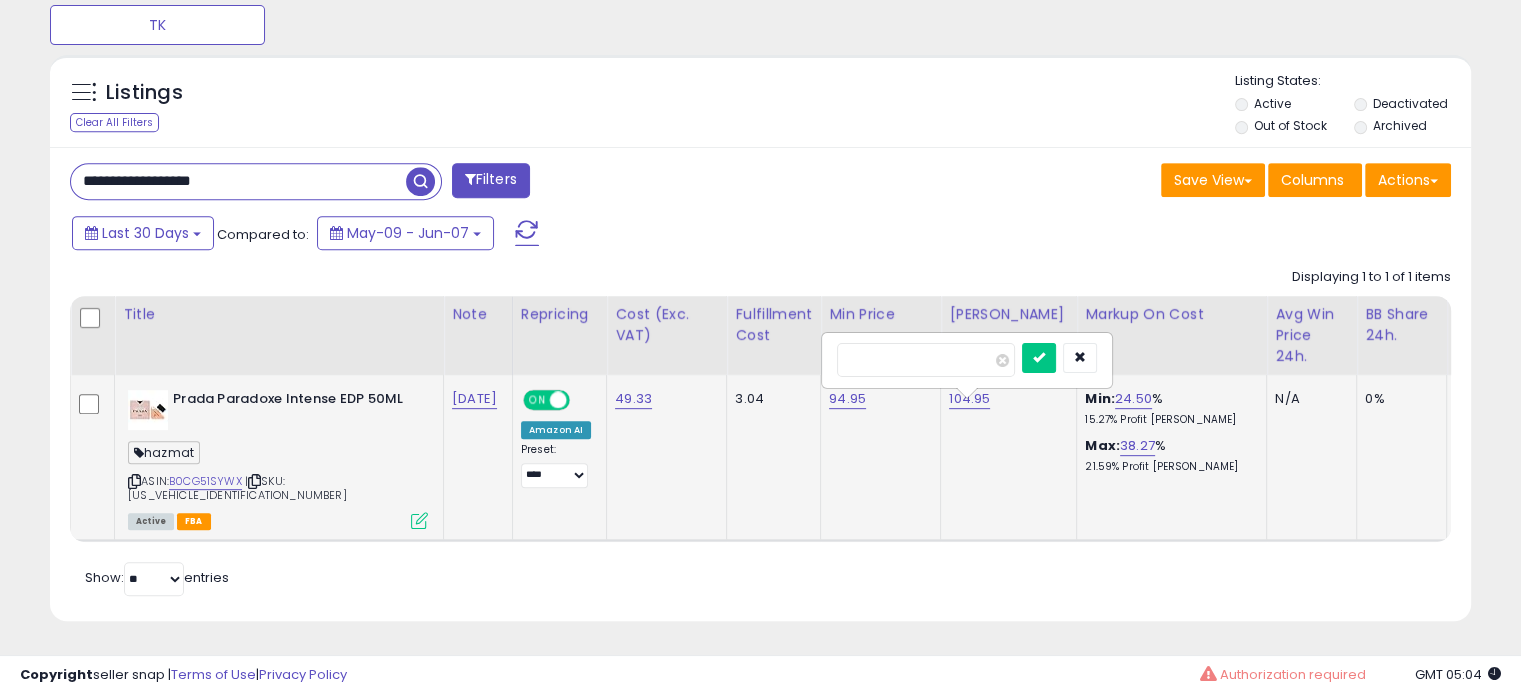 type on "**" 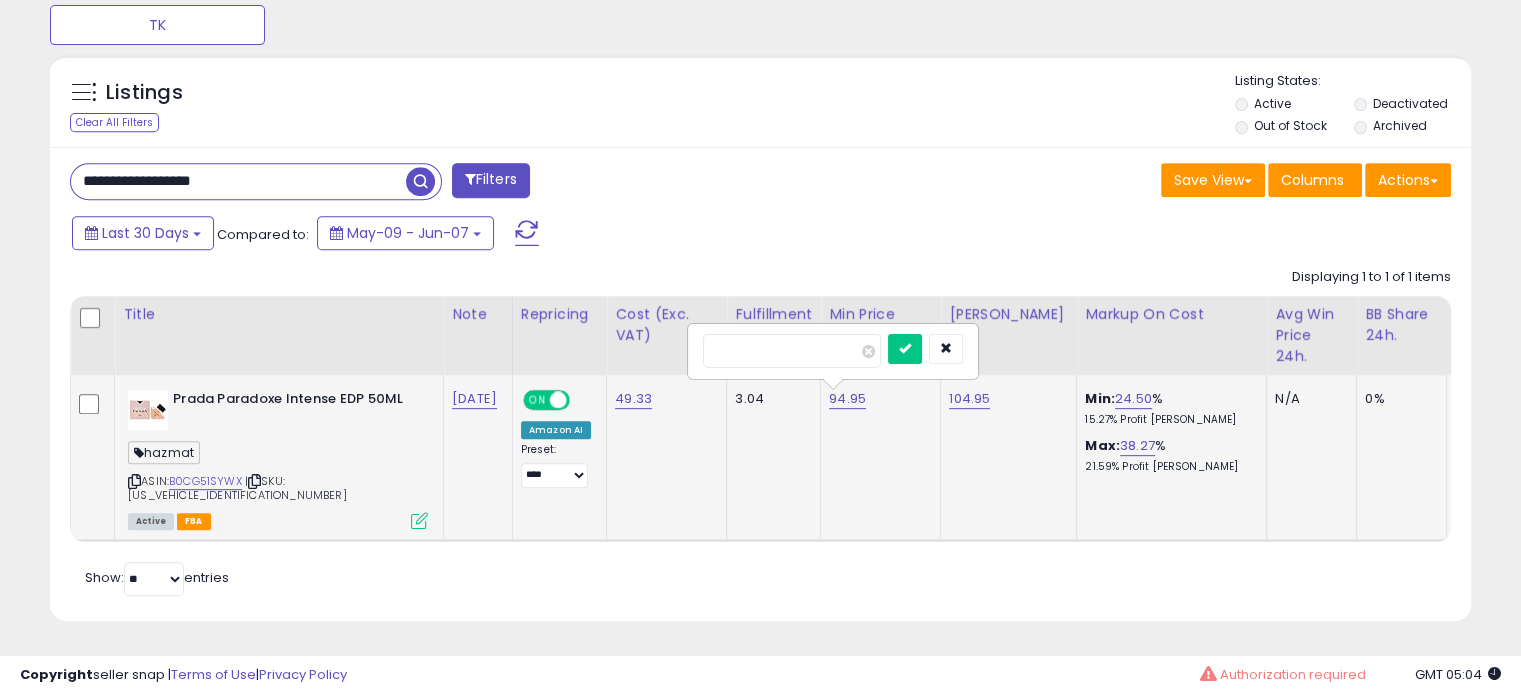 click at bounding box center (905, 349) 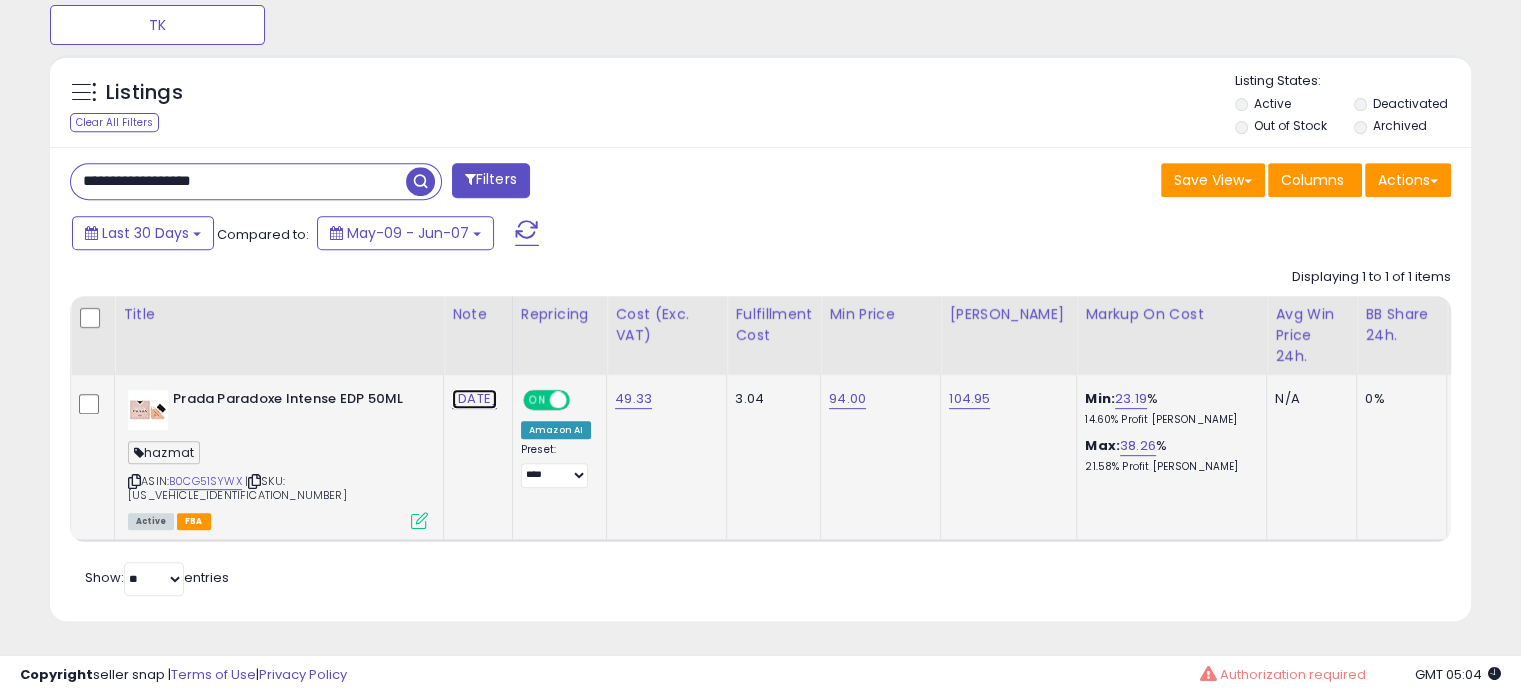 click on "[DATE]" at bounding box center [474, 399] 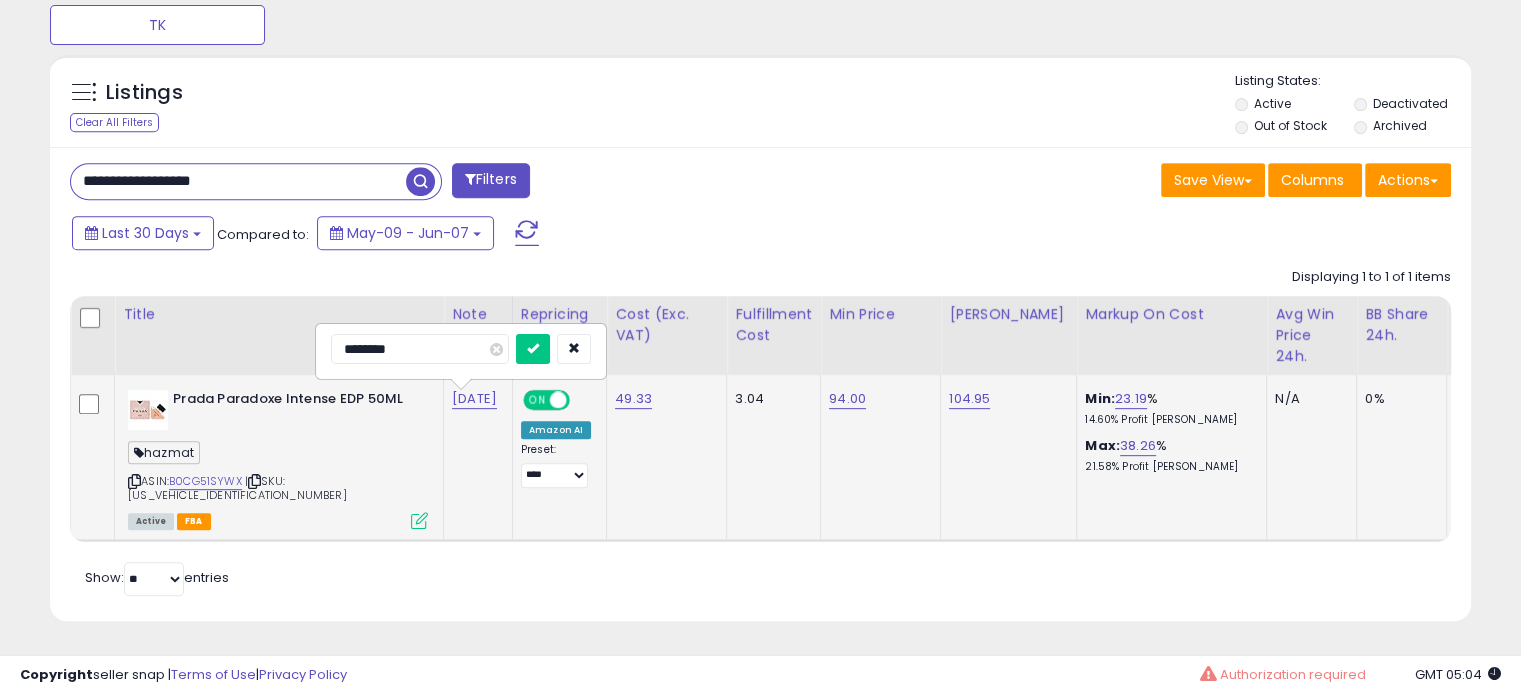 click on "********" at bounding box center (420, 349) 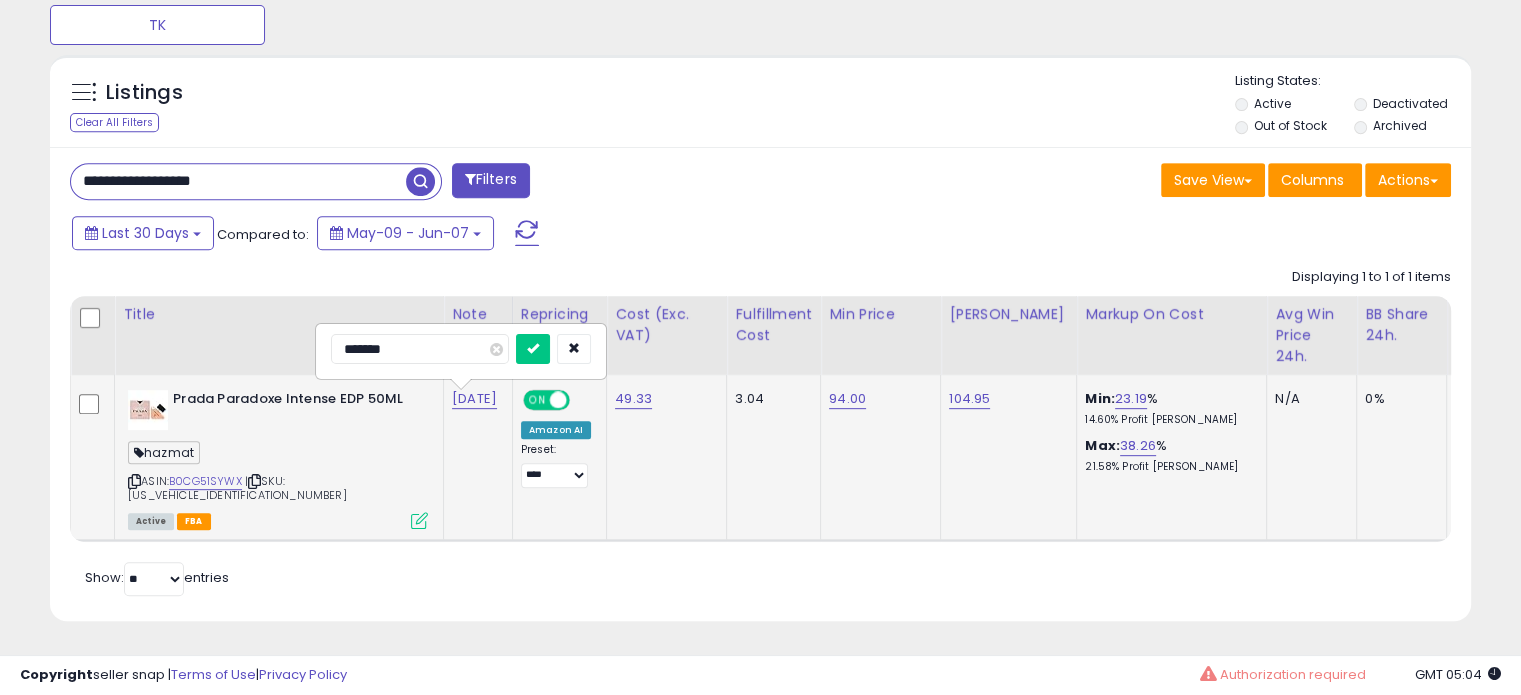 type on "********" 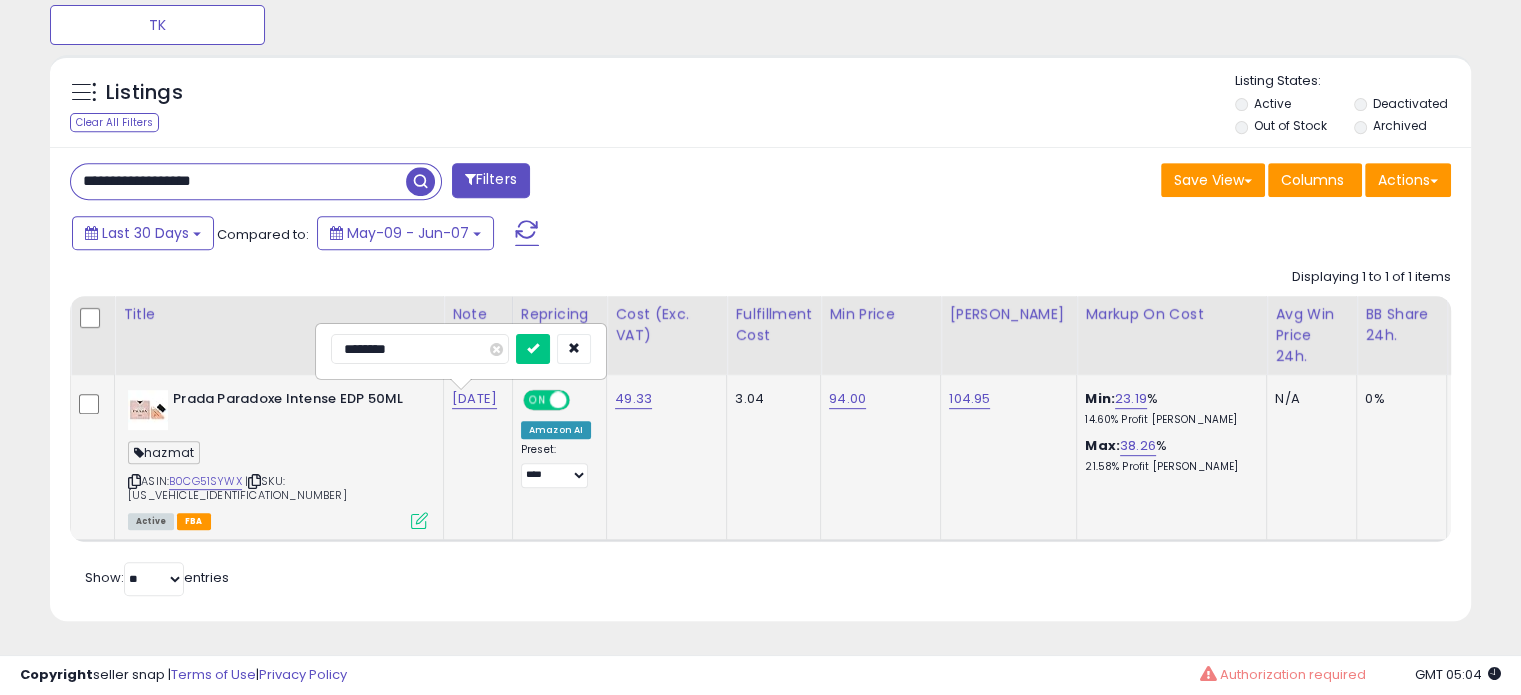 click at bounding box center (533, 349) 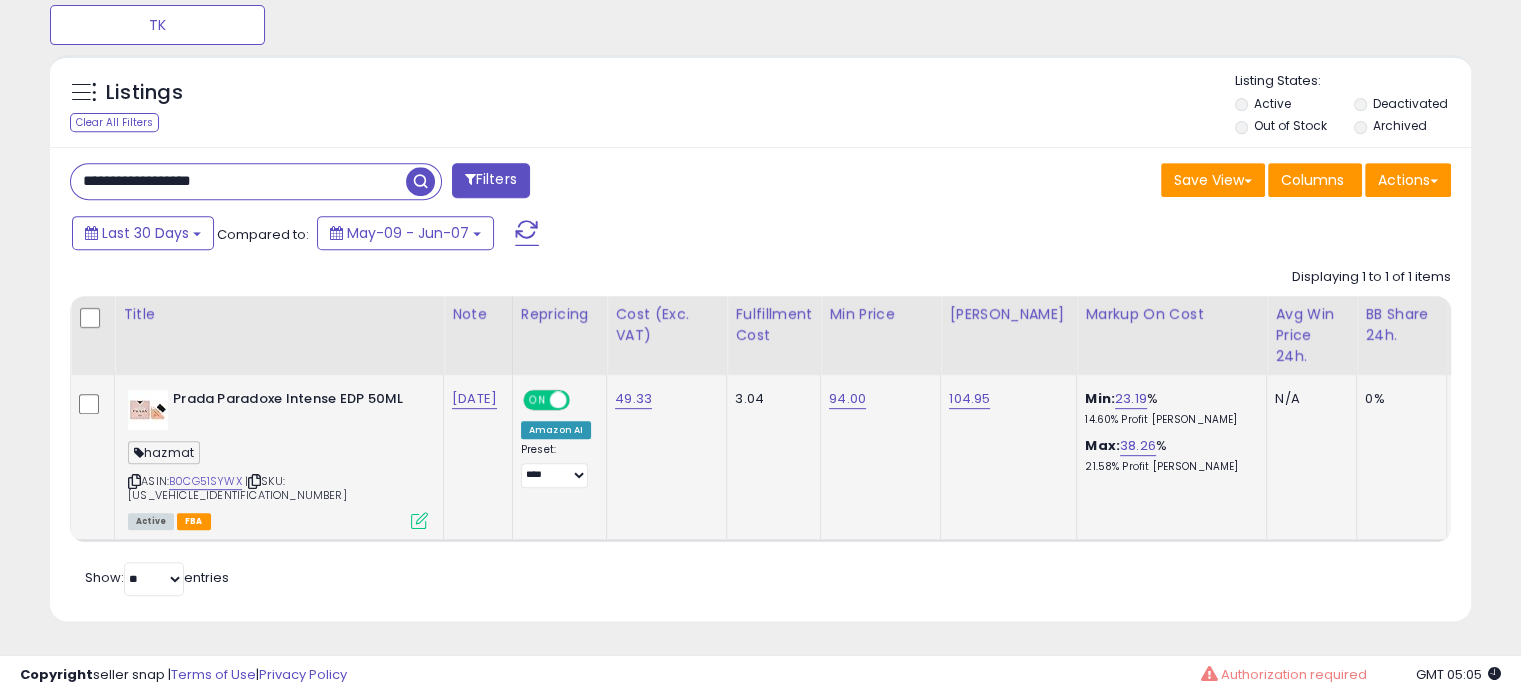 click on "**********" at bounding box center (238, 181) 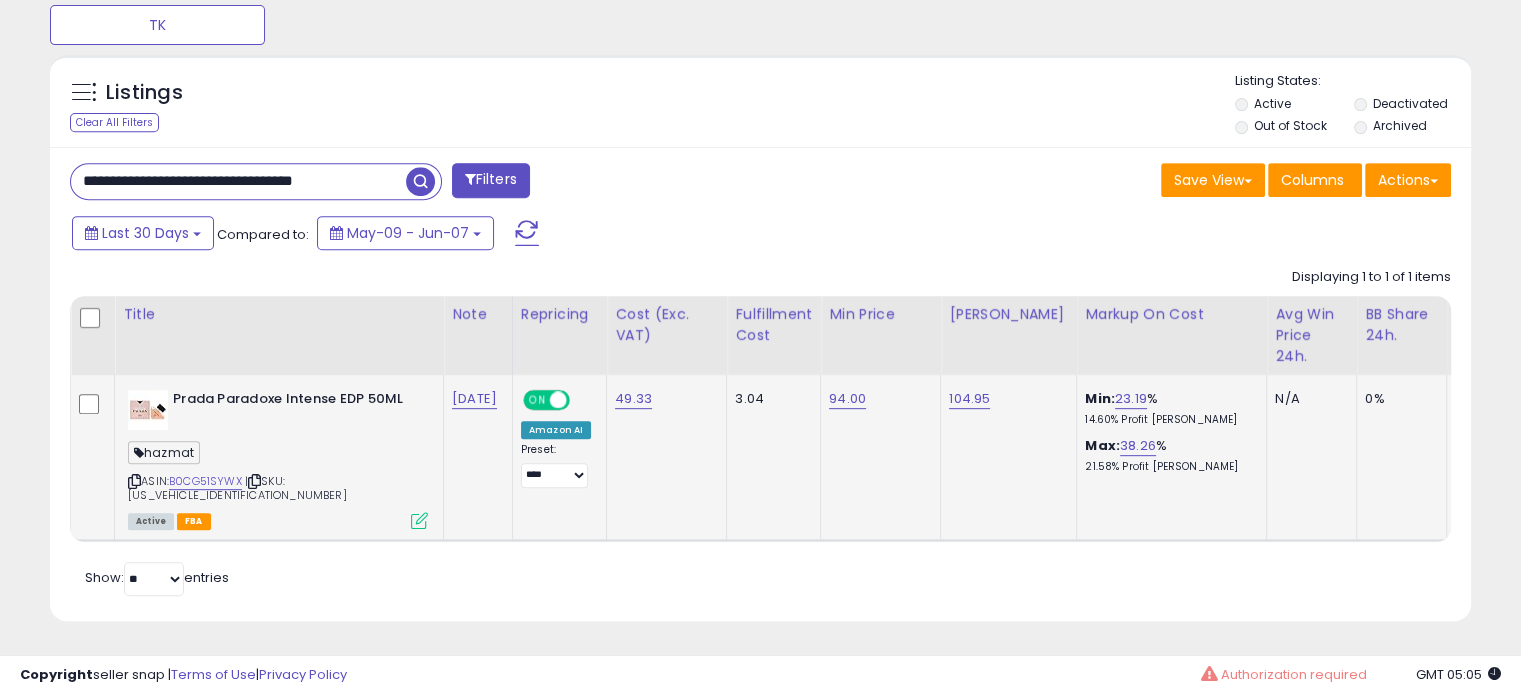 click on "**********" at bounding box center [238, 181] 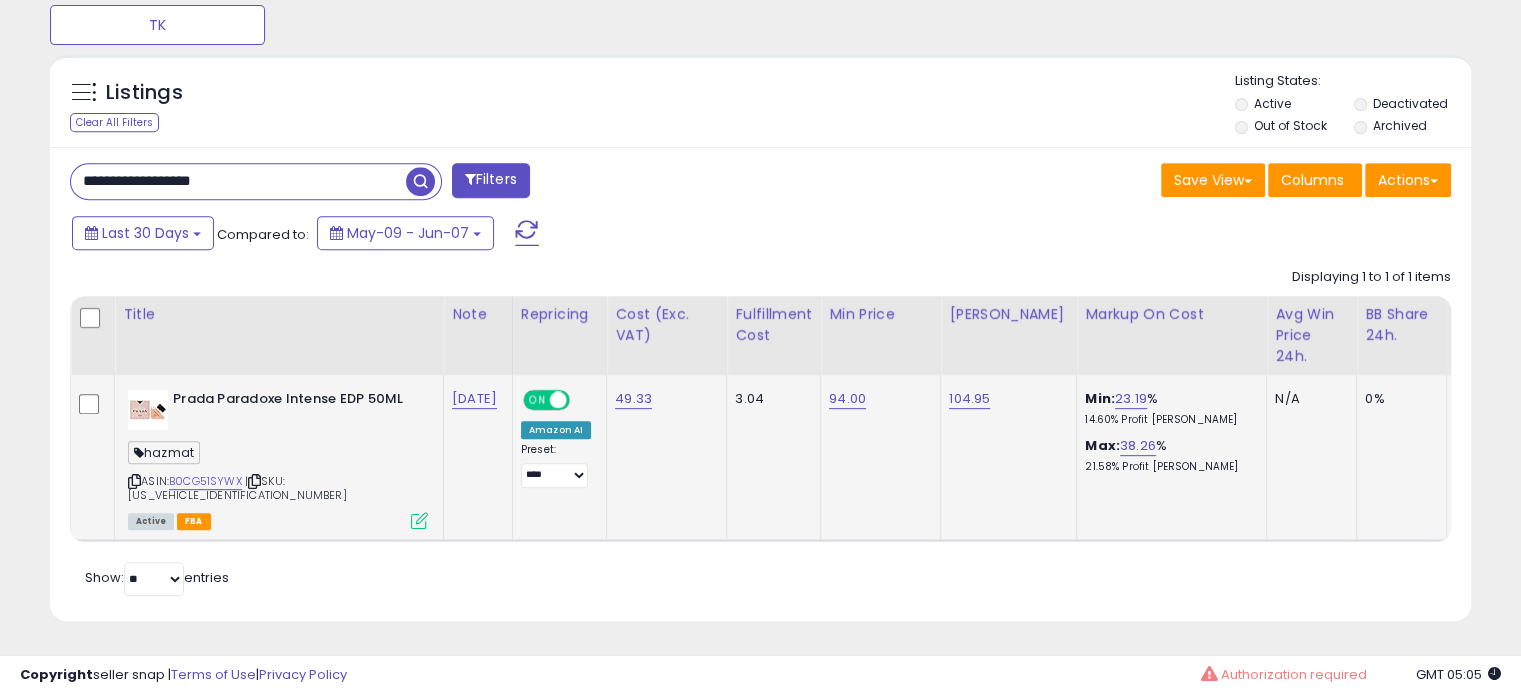 scroll, scrollTop: 0, scrollLeft: 0, axis: both 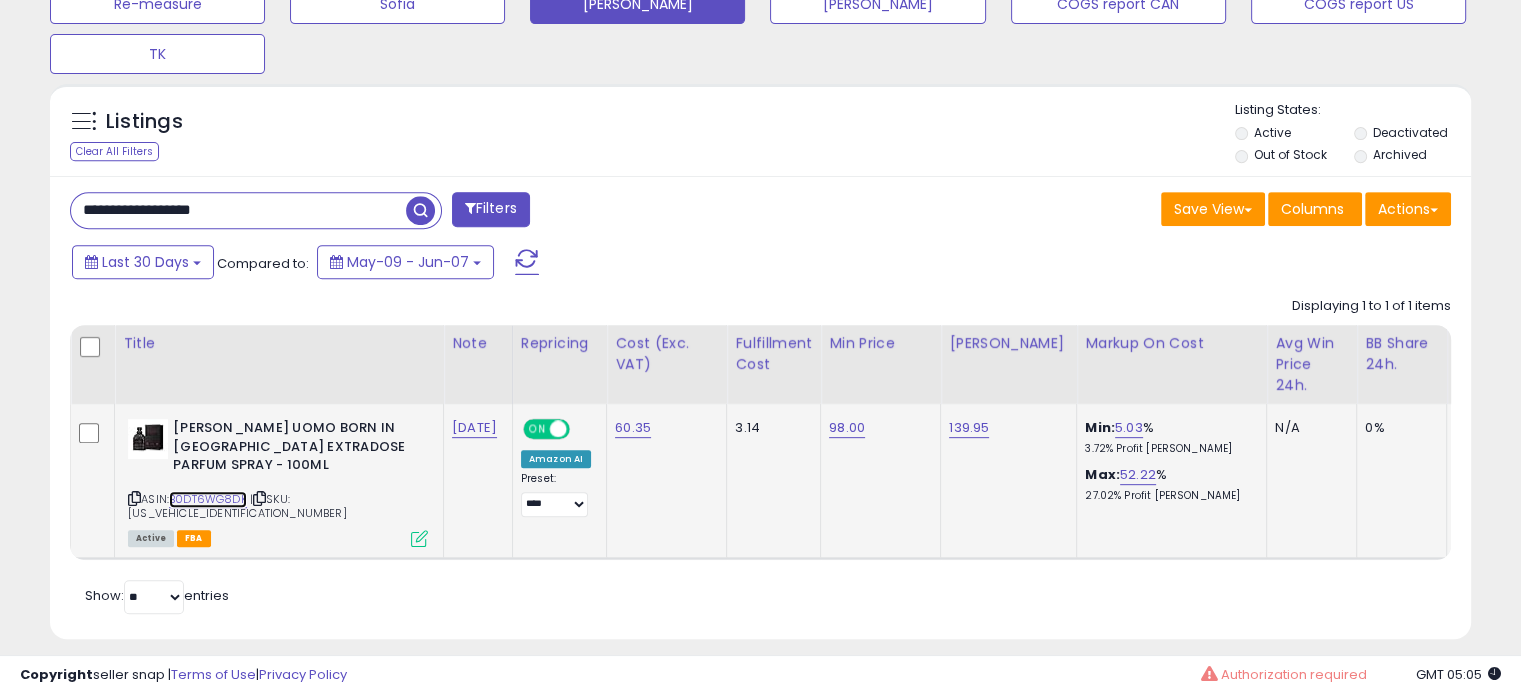 click on "B0DT6WG8DK" at bounding box center [208, 499] 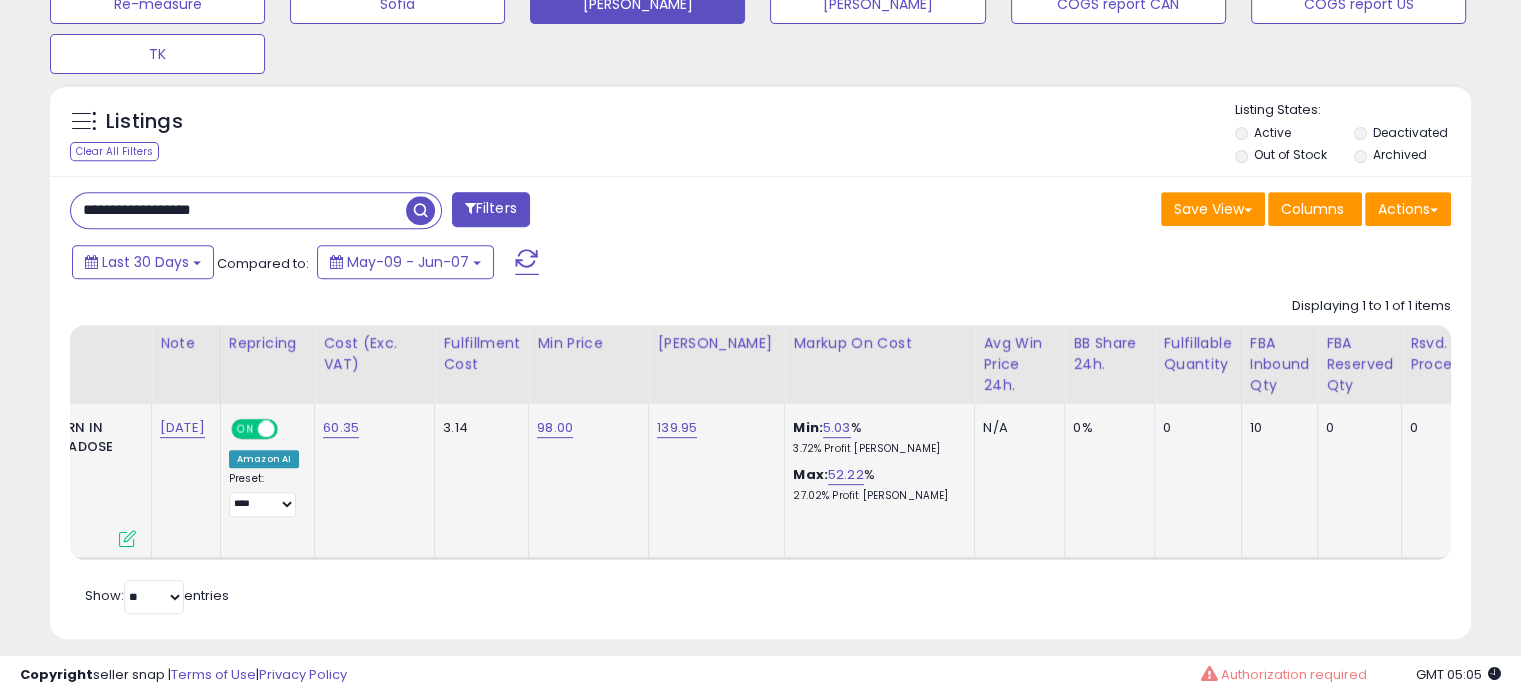 scroll, scrollTop: 0, scrollLeft: 418, axis: horizontal 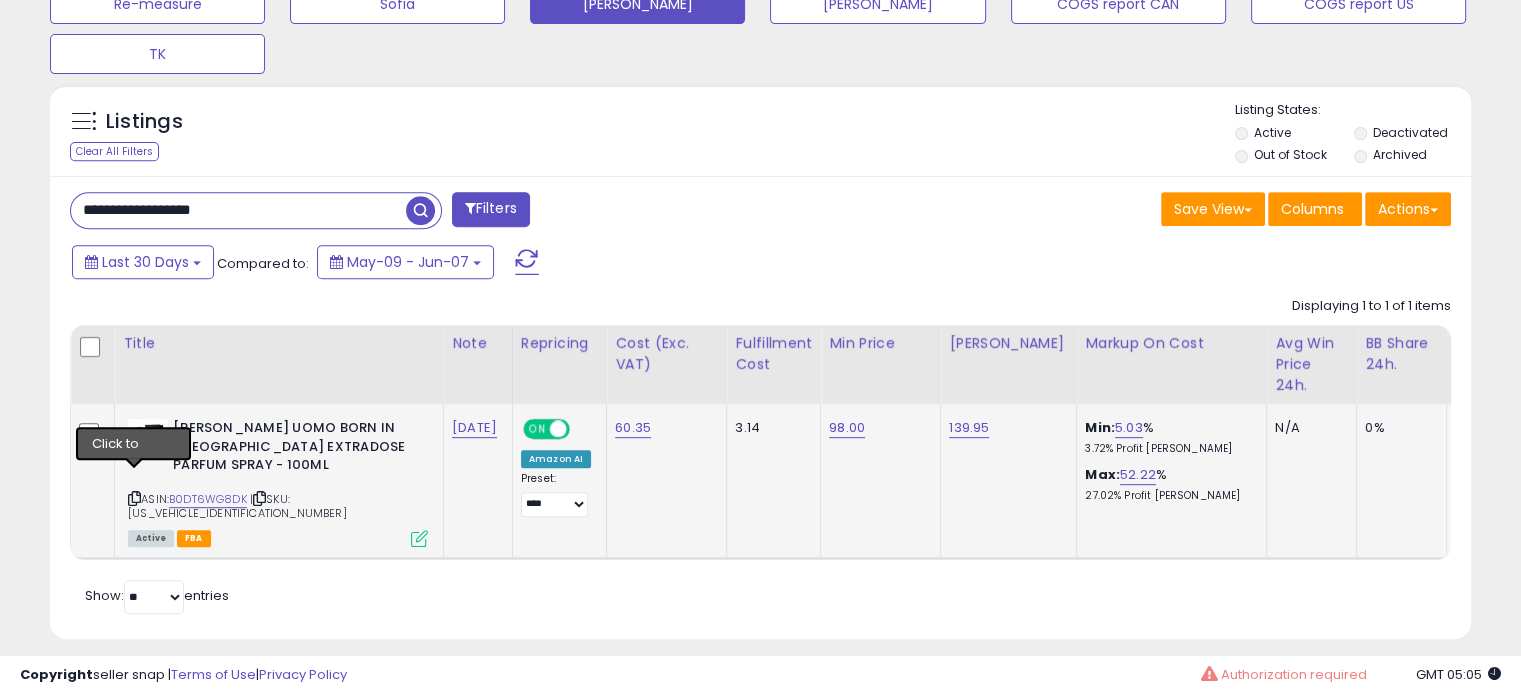 click at bounding box center (134, 498) 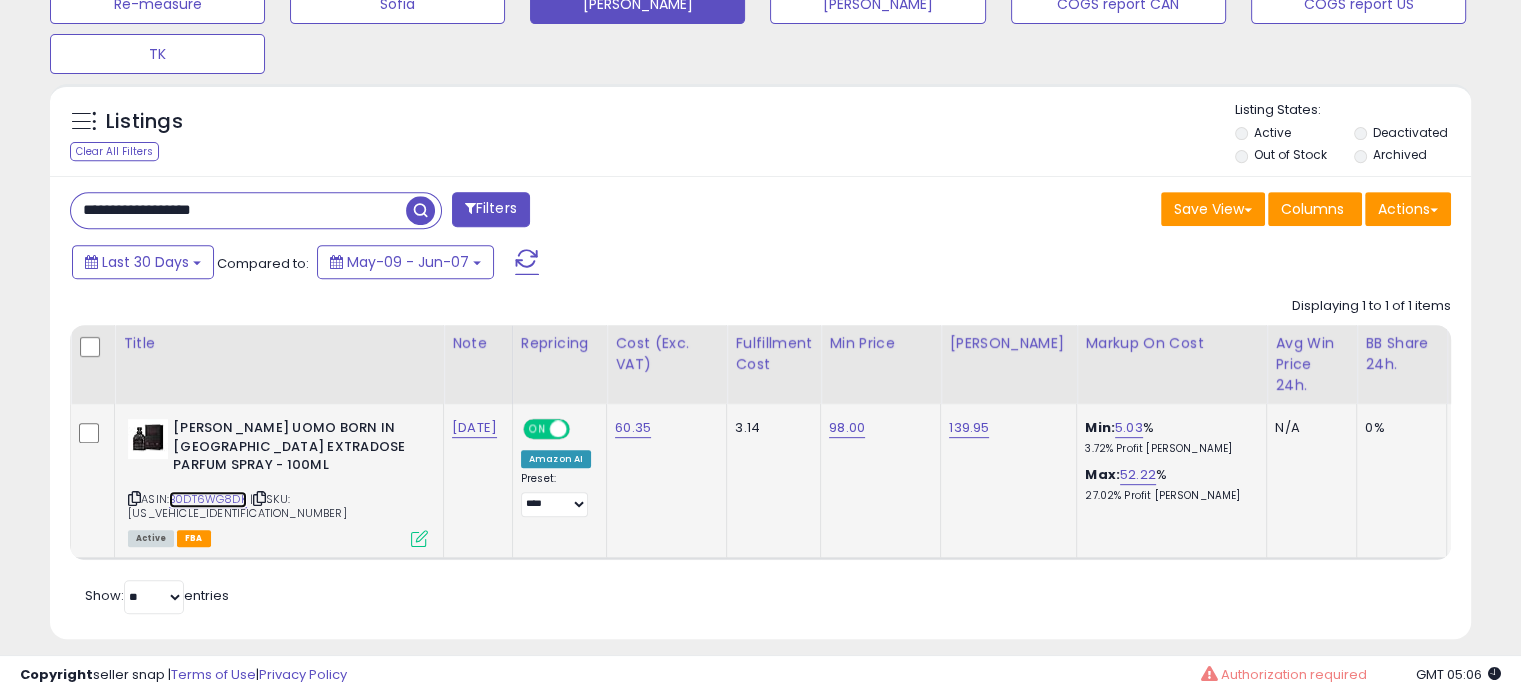 click on "B0DT6WG8DK" at bounding box center (208, 499) 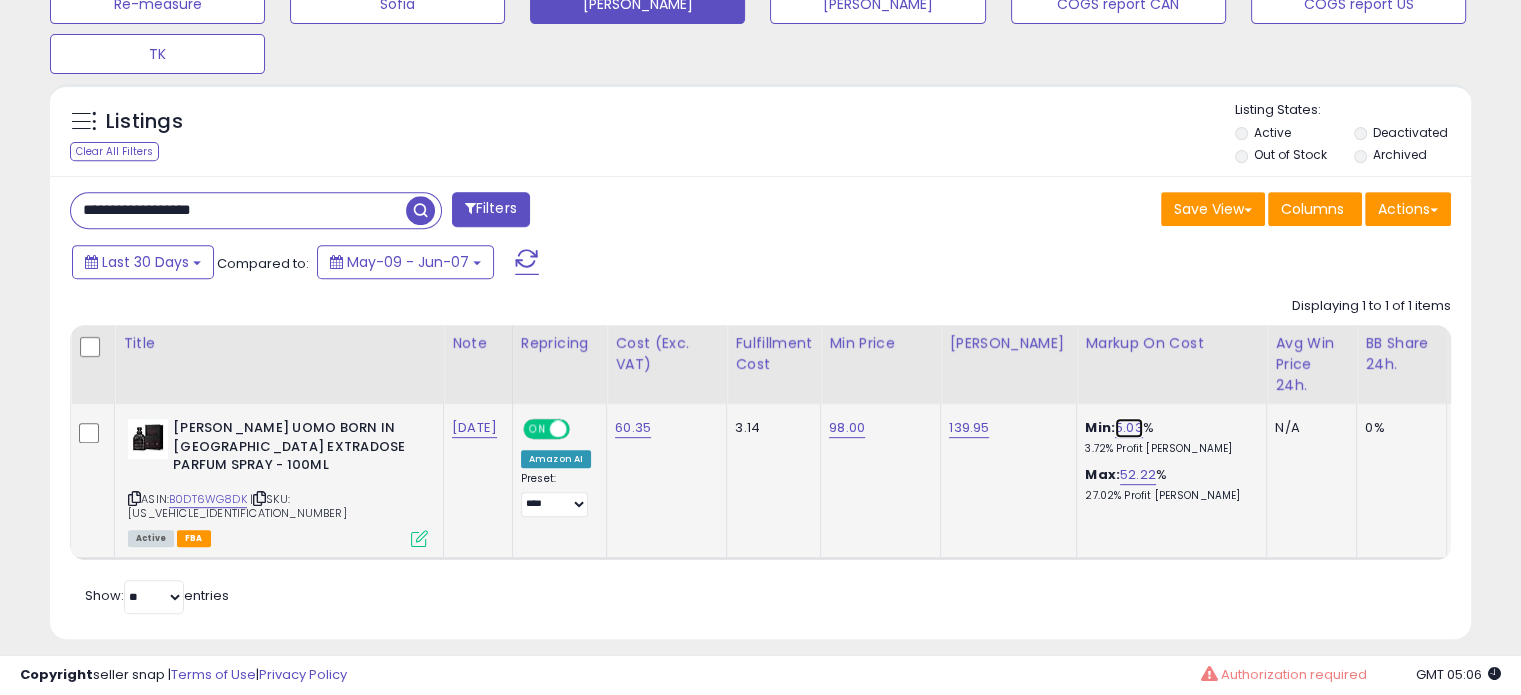 click on "5.03" at bounding box center (1129, 428) 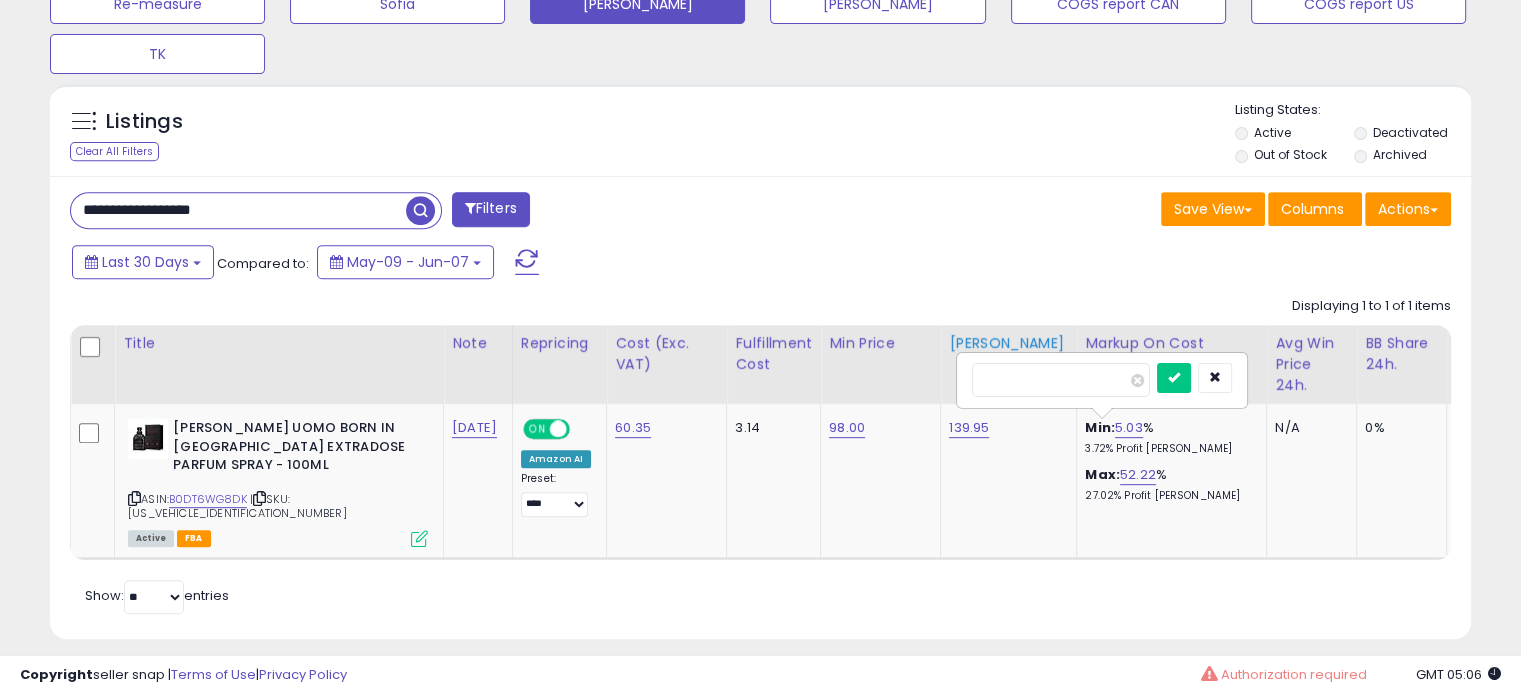 drag, startPoint x: 1051, startPoint y: 367, endPoint x: 953, endPoint y: 387, distance: 100.02 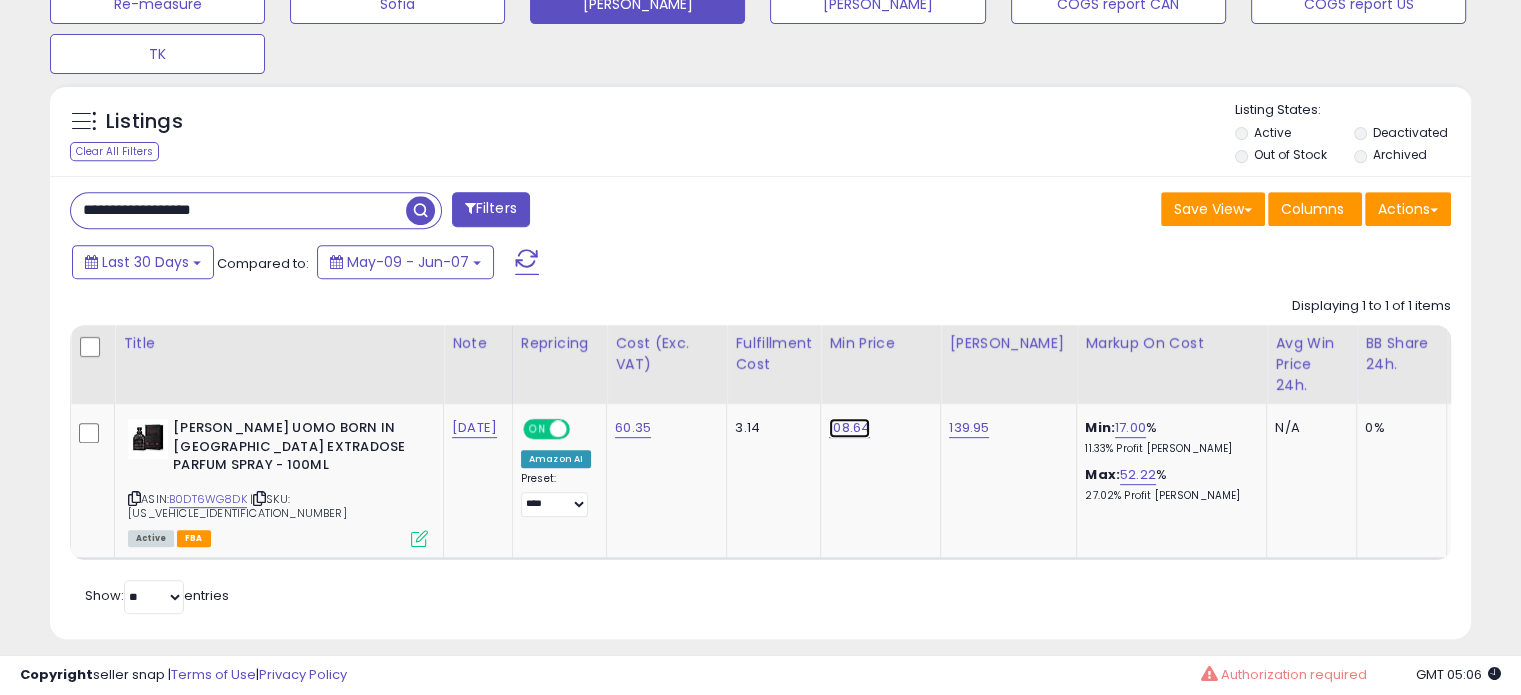 click on "108.64" at bounding box center (849, 428) 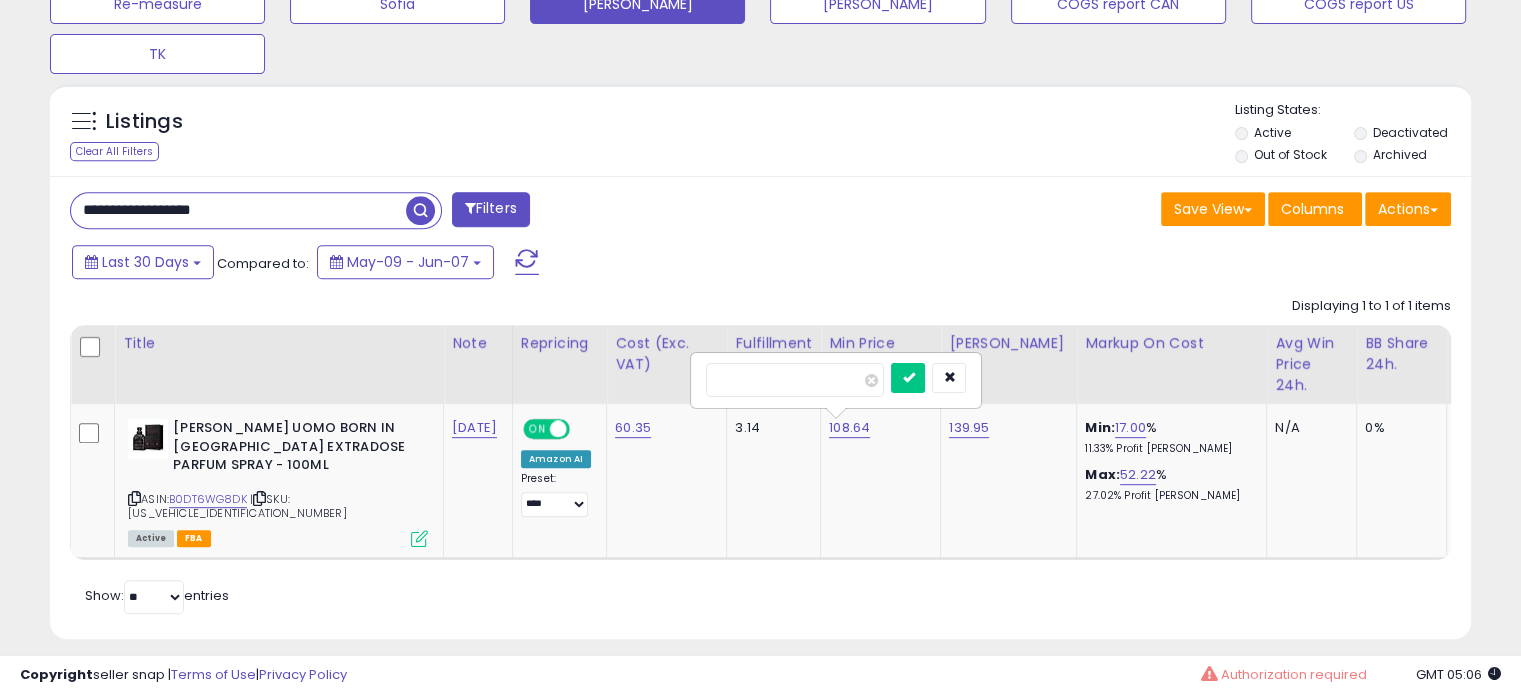 type on "******" 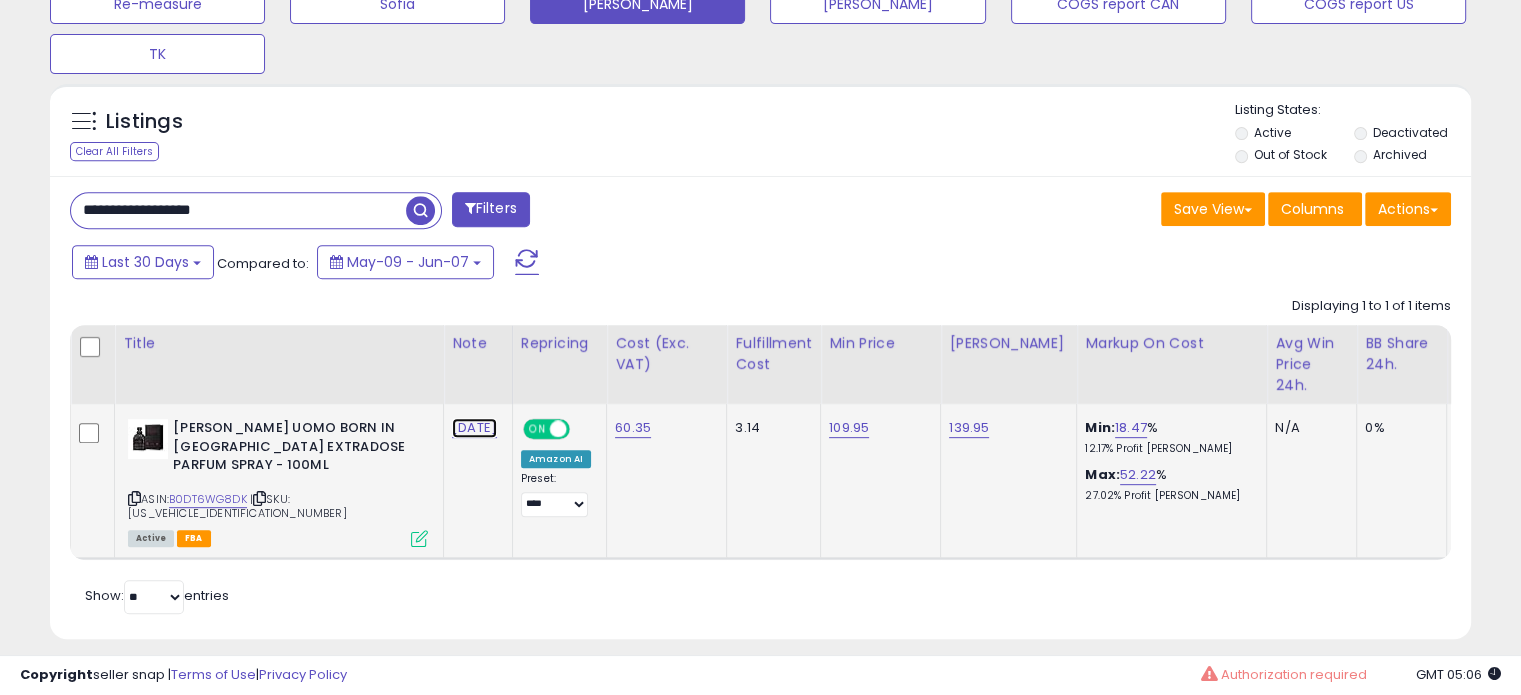 click on "[DATE]" at bounding box center (474, 428) 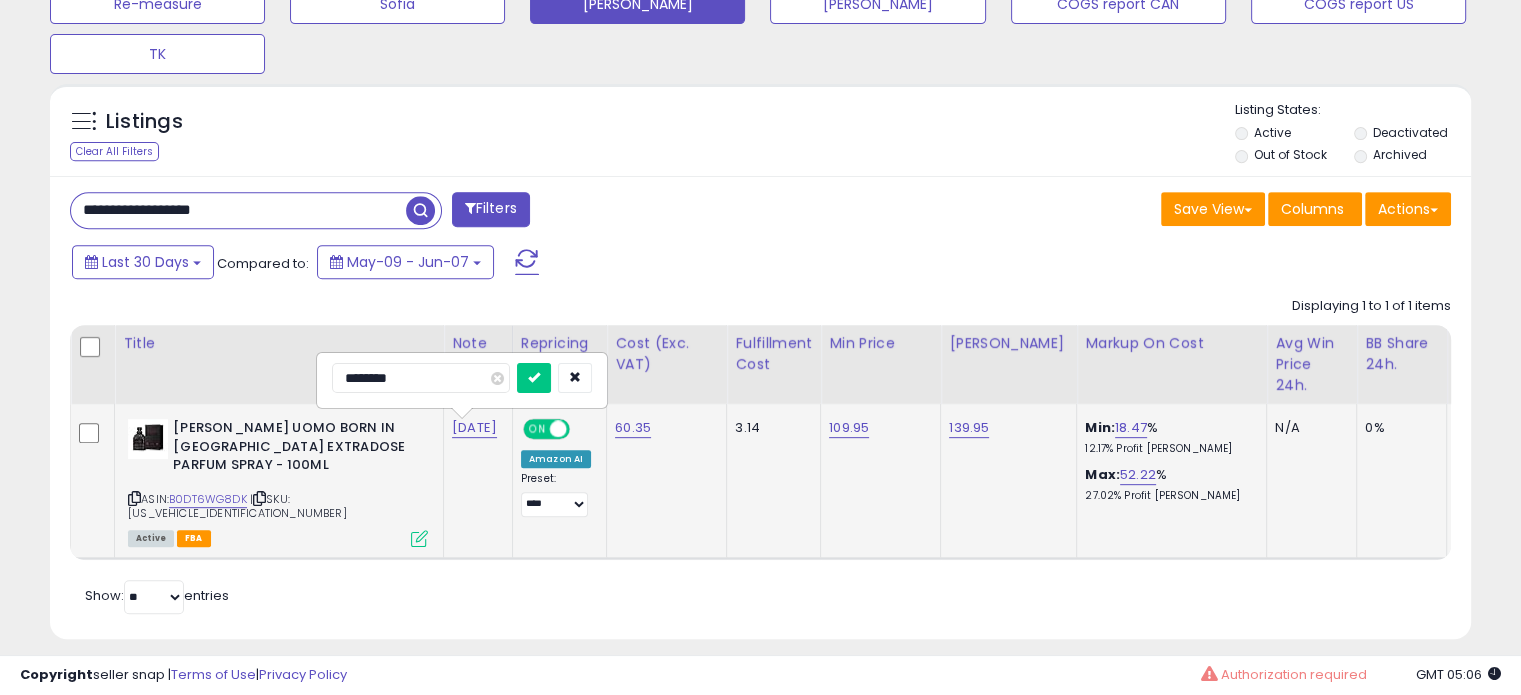 drag, startPoint x: 378, startPoint y: 377, endPoint x: 324, endPoint y: 379, distance: 54.037025 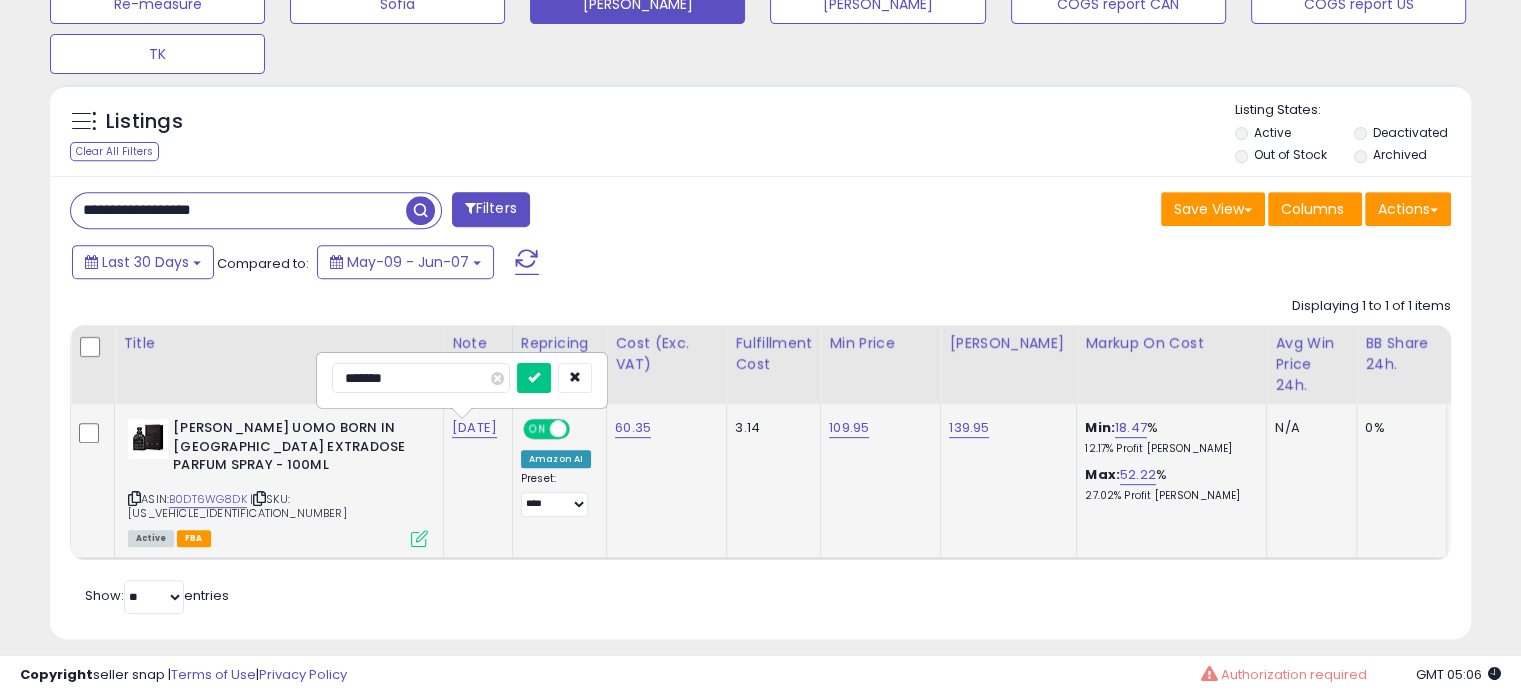 type on "********" 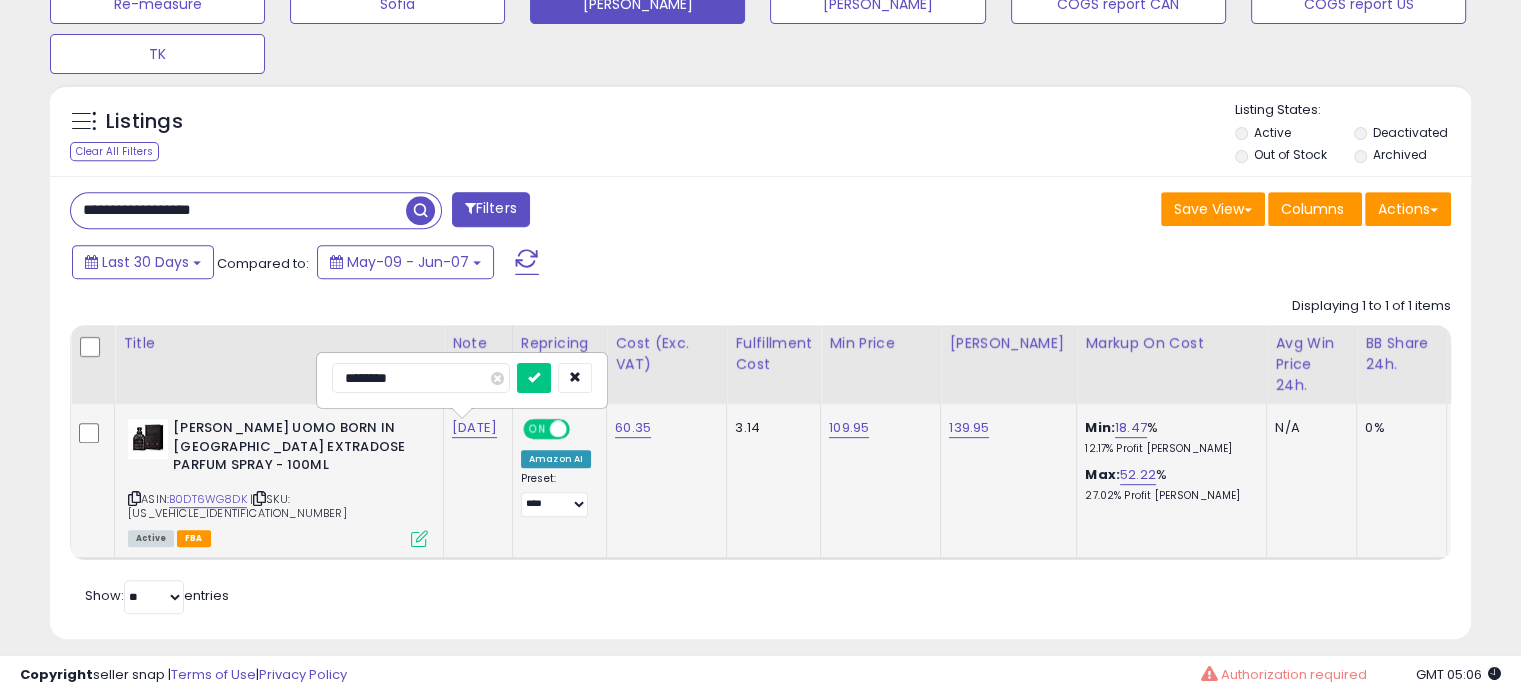 click at bounding box center (534, 378) 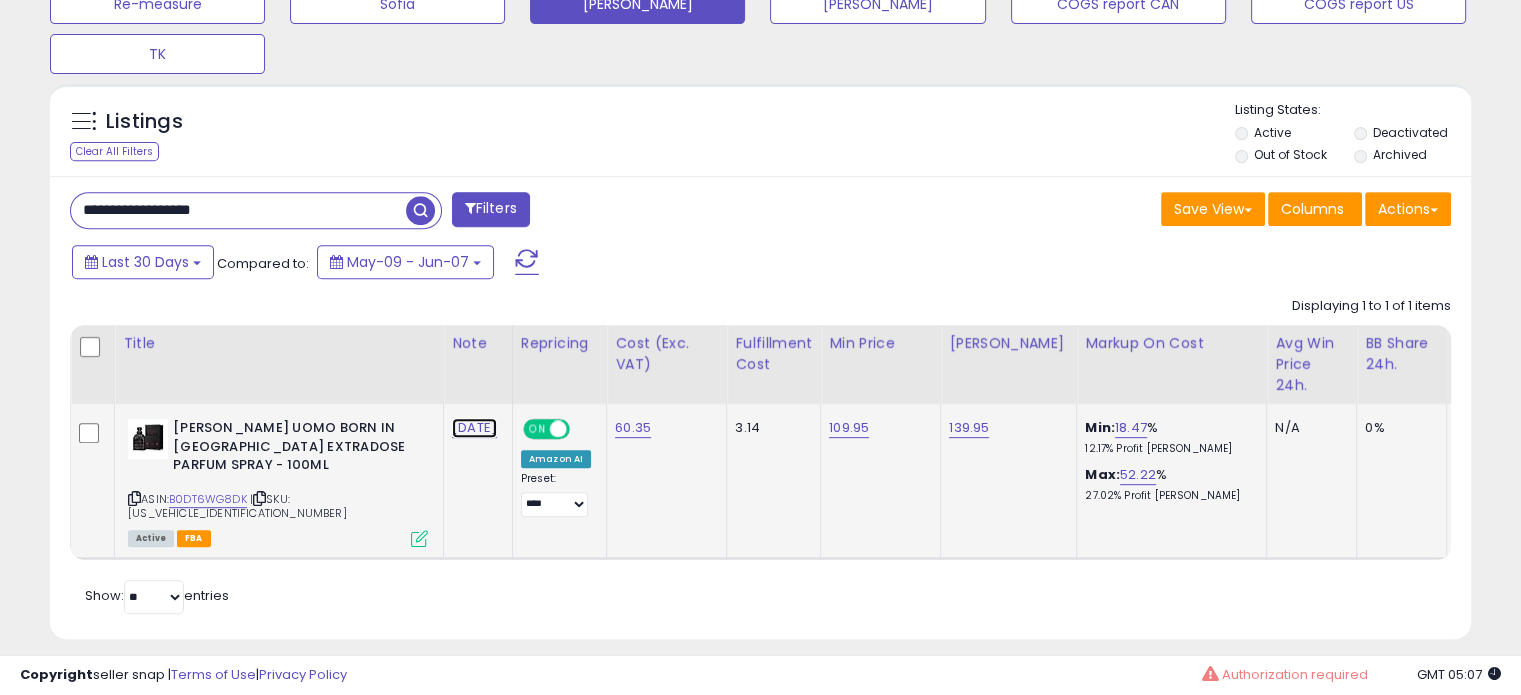 click on "[DATE]" at bounding box center [474, 428] 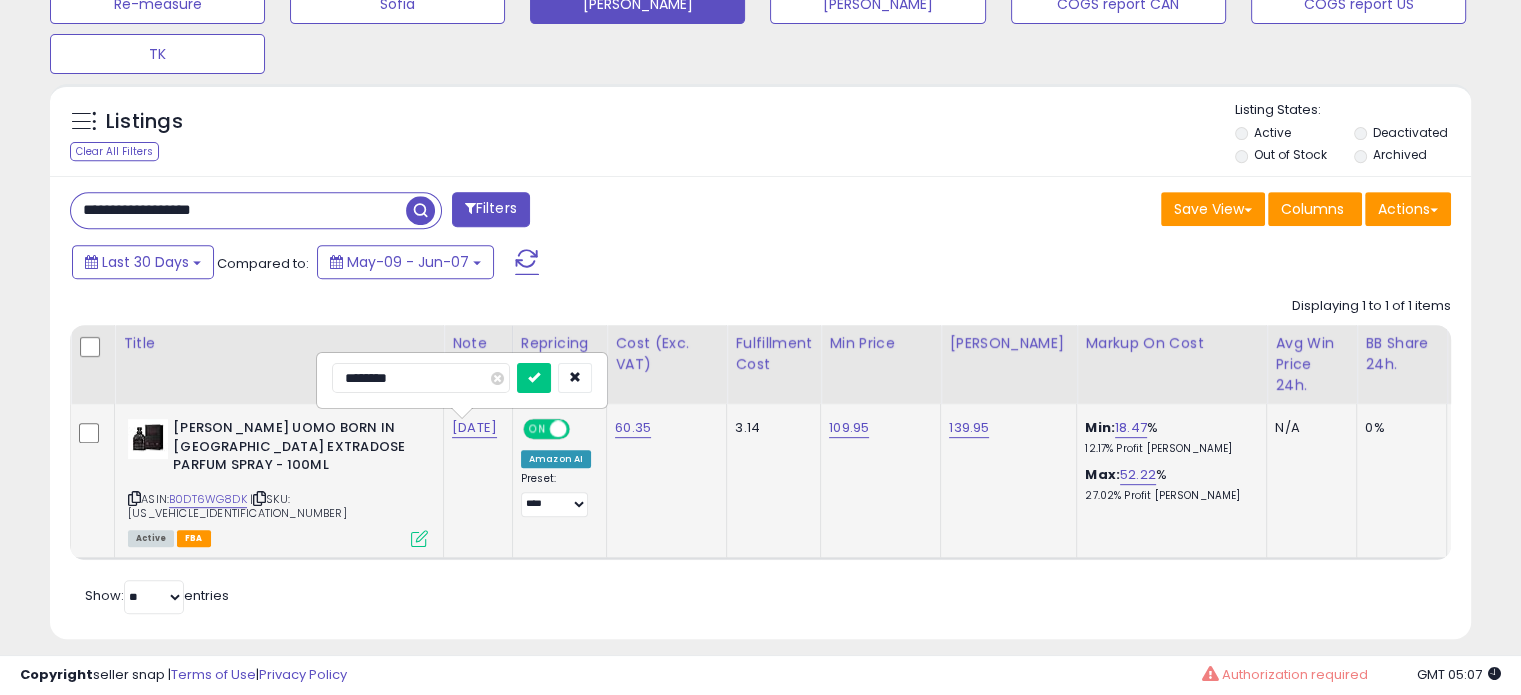 drag, startPoint x: 378, startPoint y: 385, endPoint x: 328, endPoint y: 373, distance: 51.41984 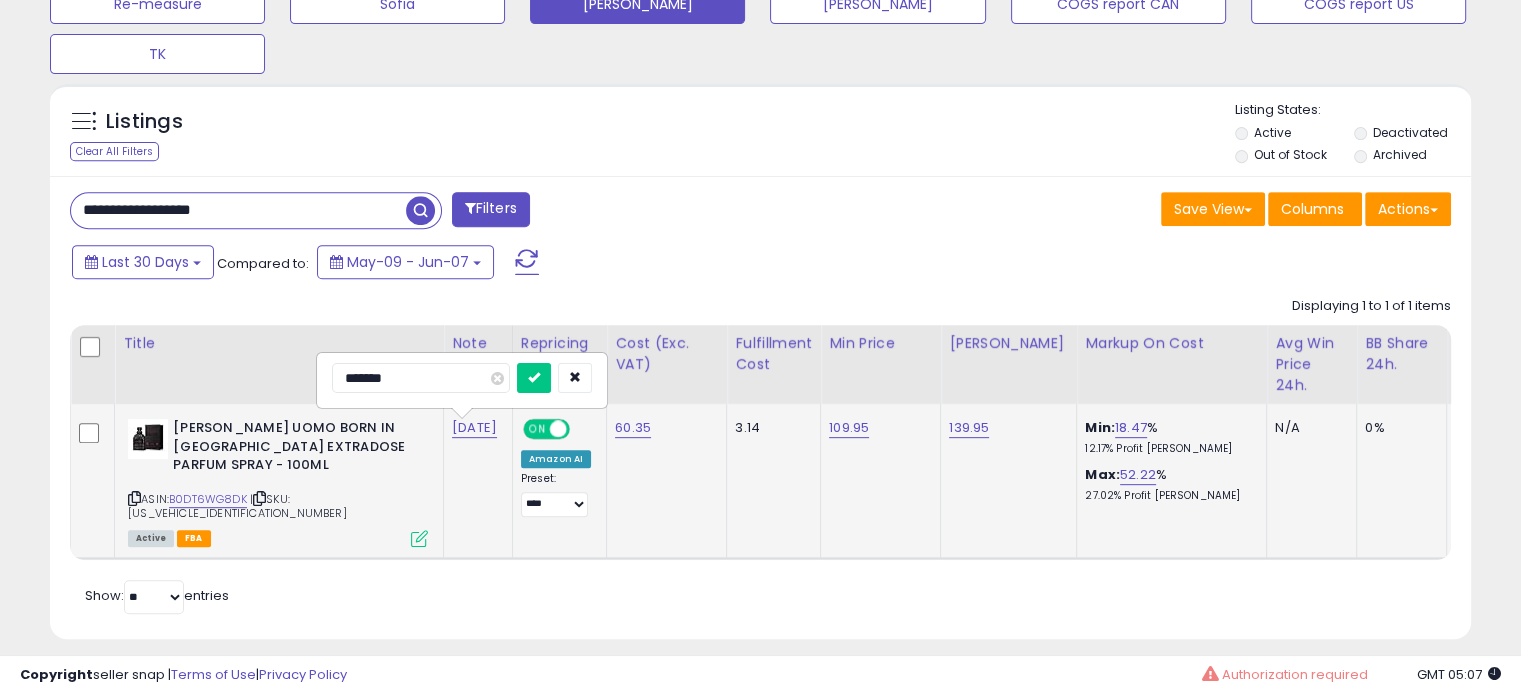 type on "********" 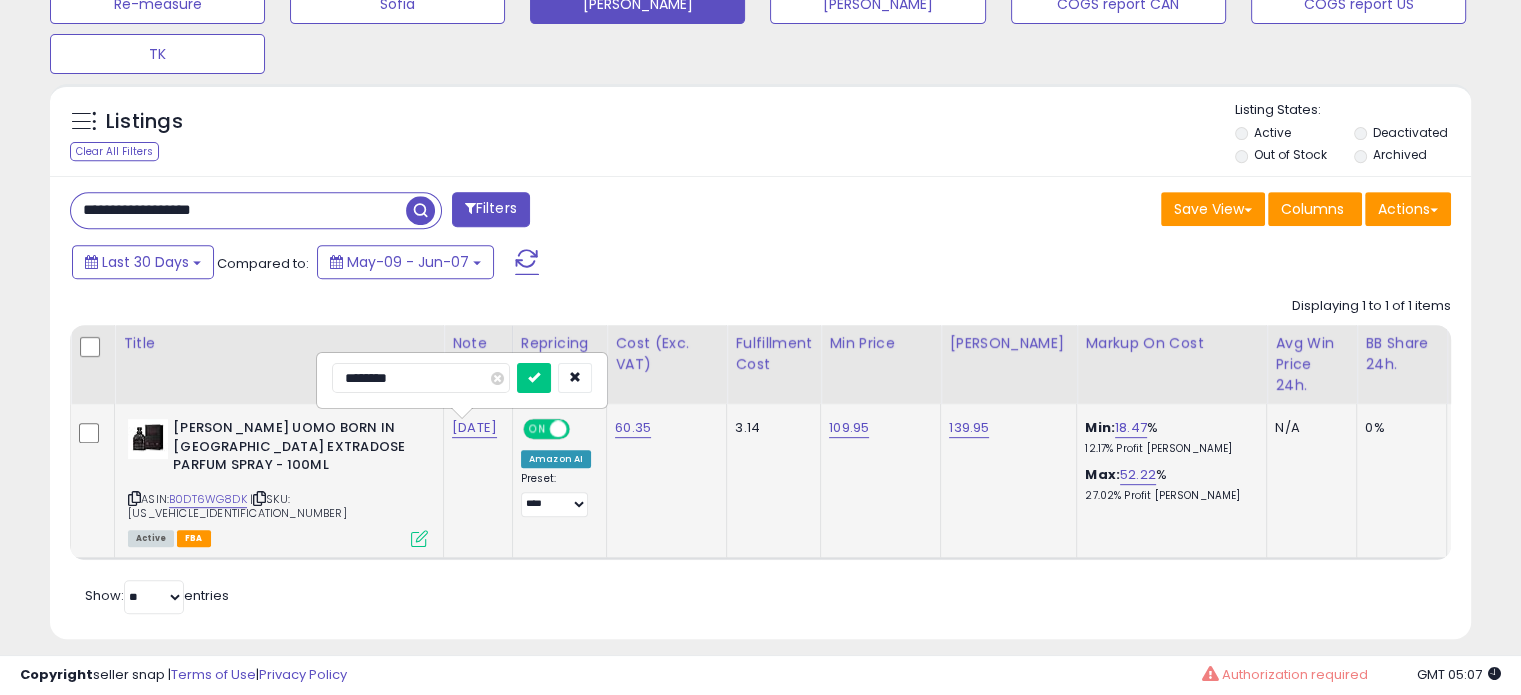 click at bounding box center (534, 378) 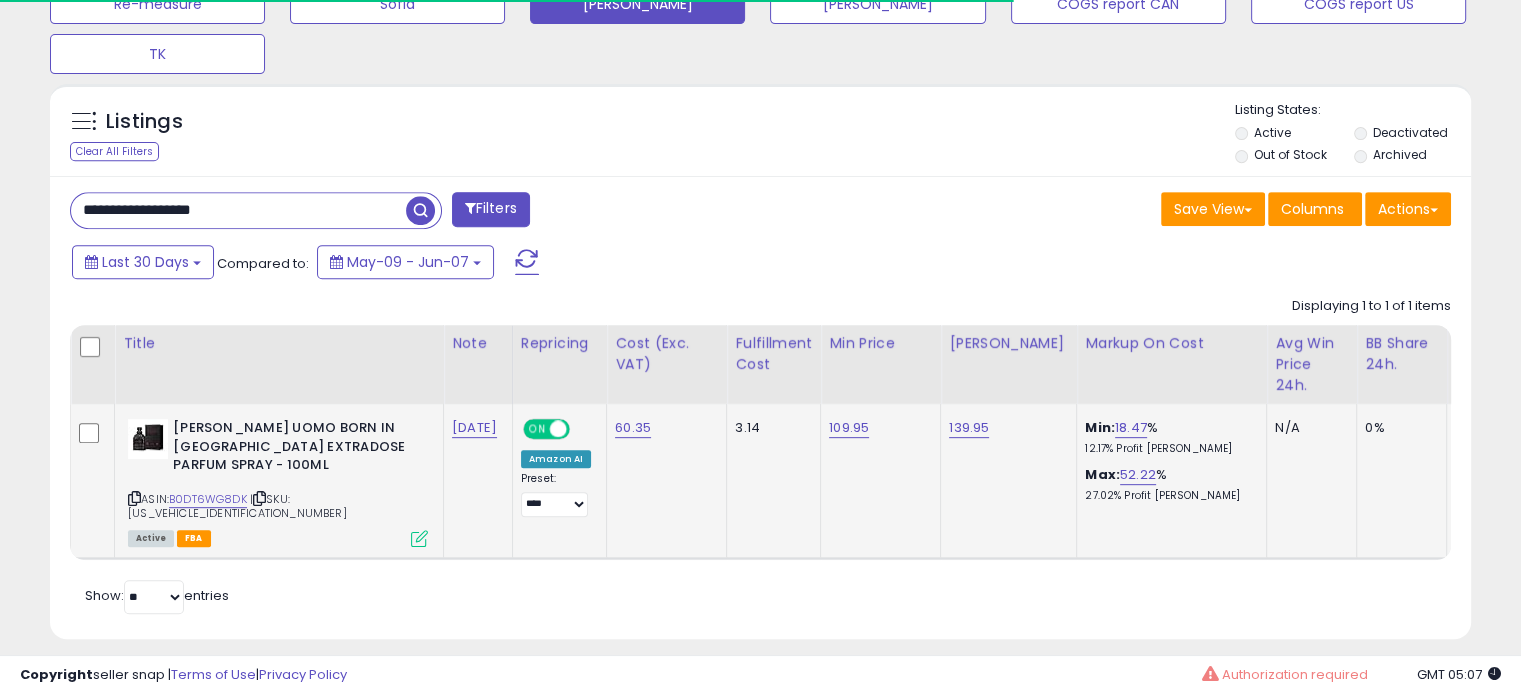 click on "**********" at bounding box center [238, 210] 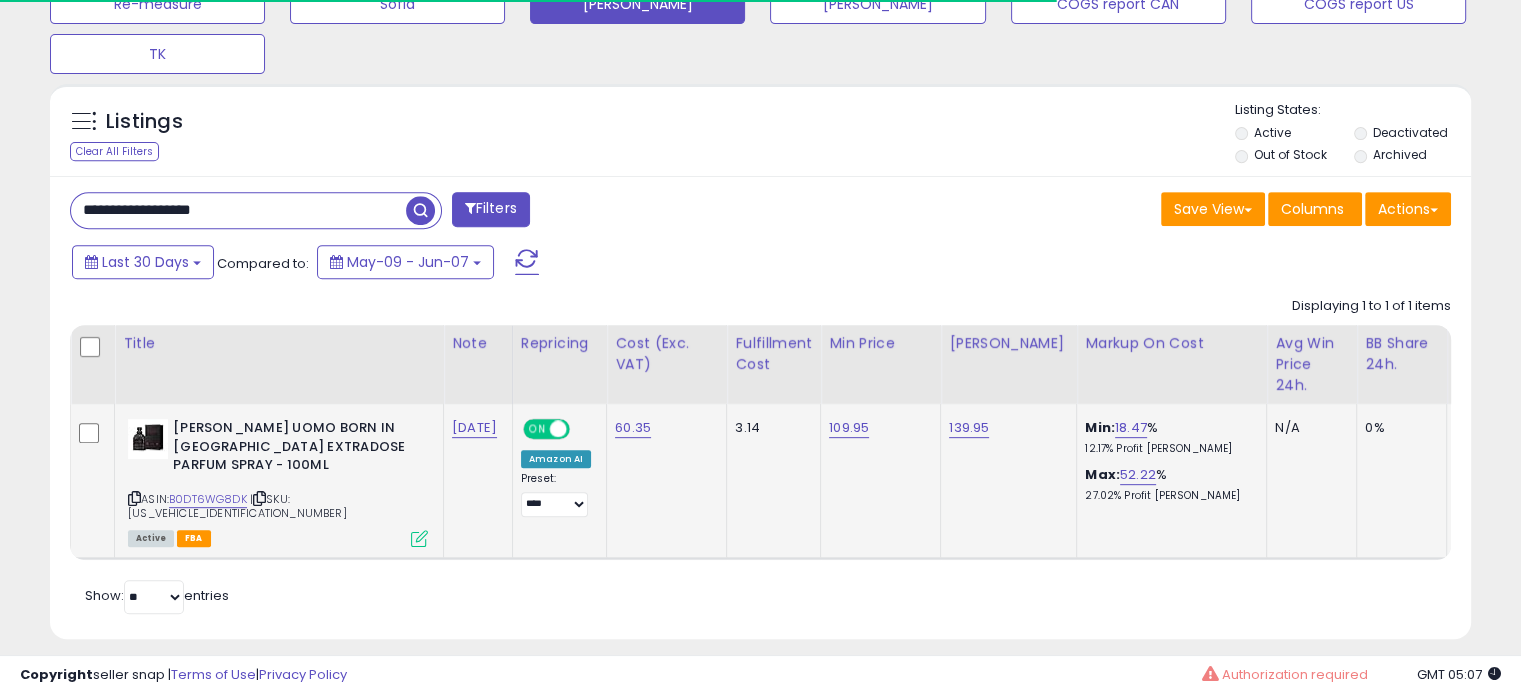 paste 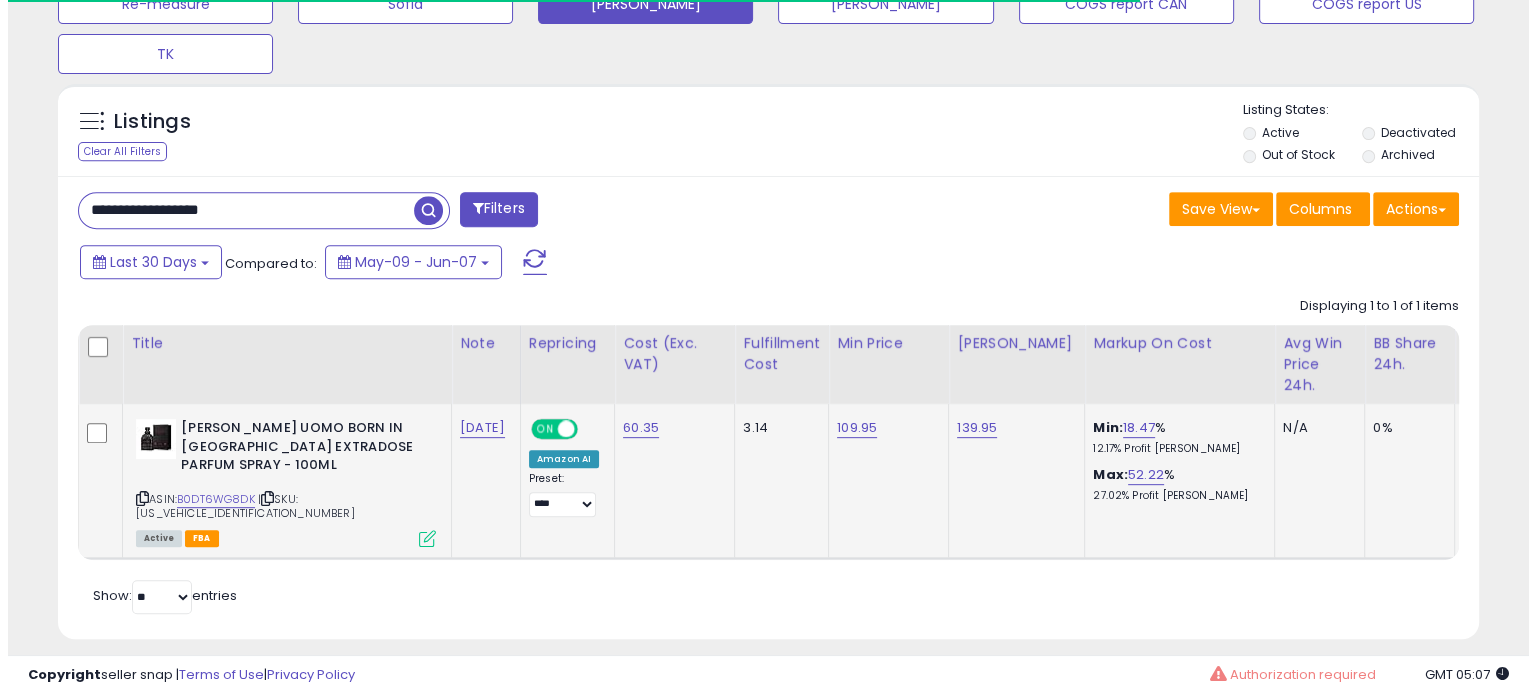 scroll, scrollTop: 674, scrollLeft: 0, axis: vertical 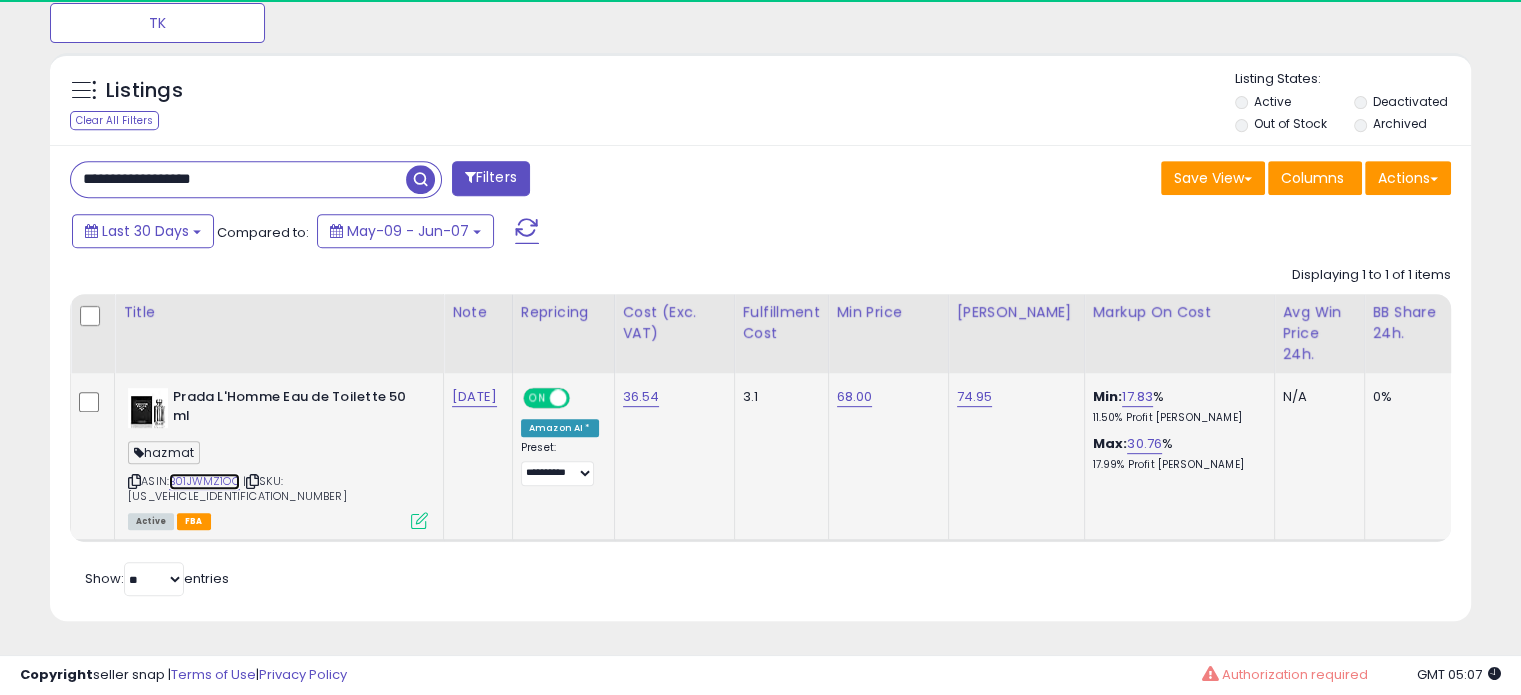 click on "B01JWMZ1OQ" at bounding box center (204, 481) 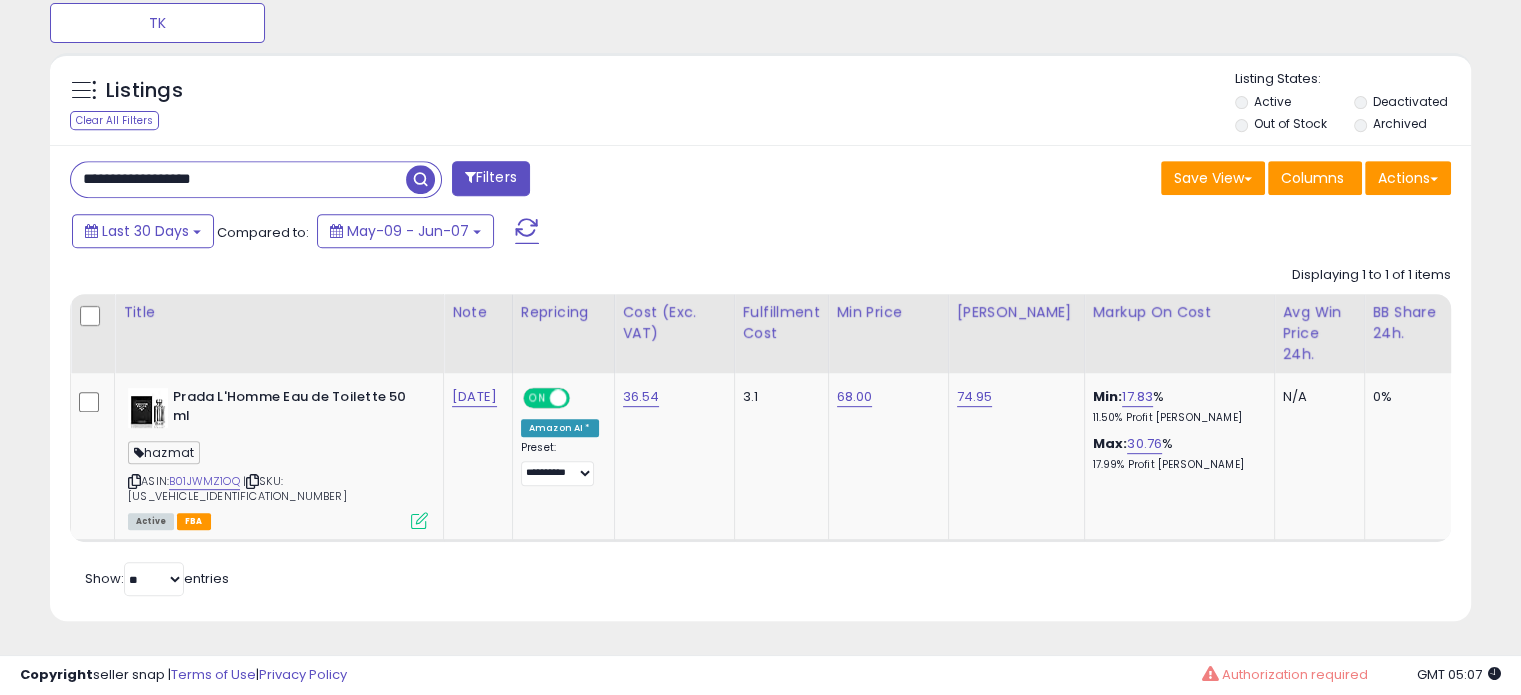 click on "**********" at bounding box center [238, 179] 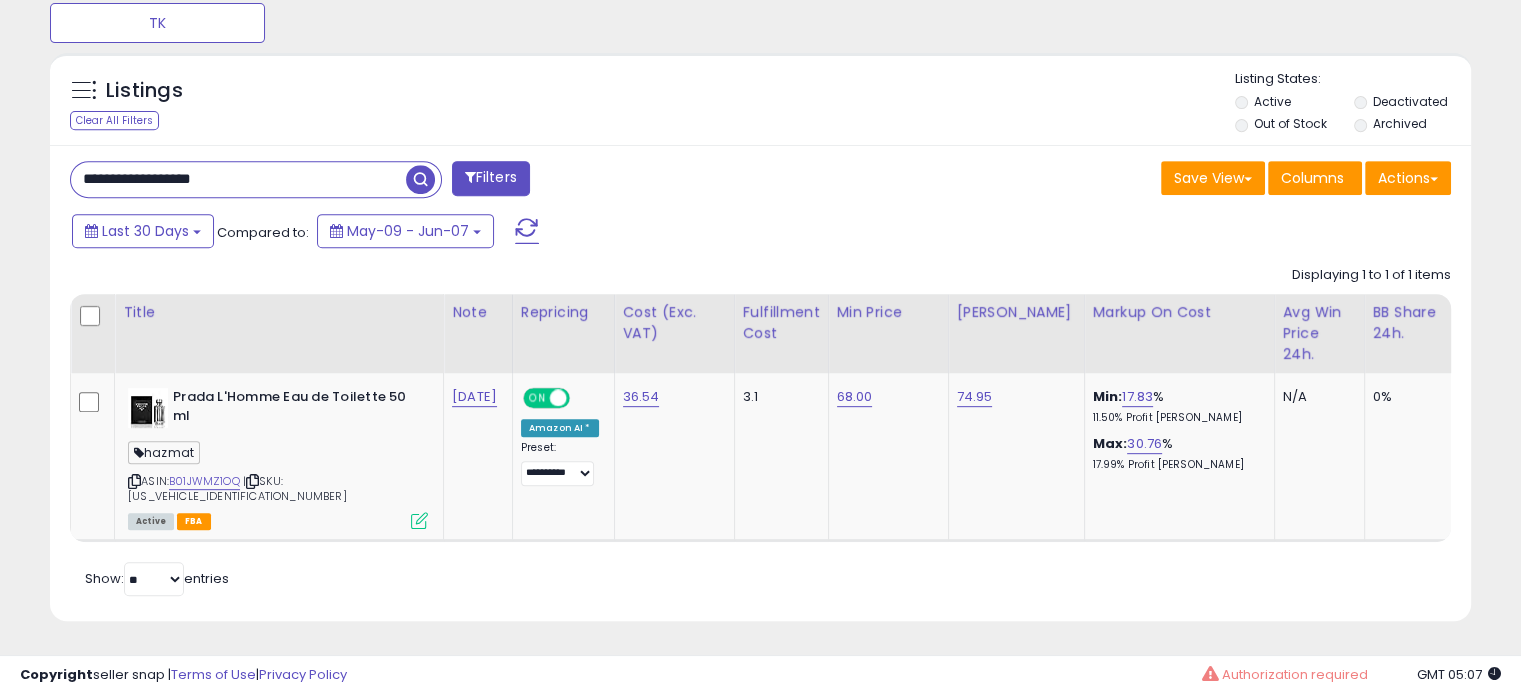 paste 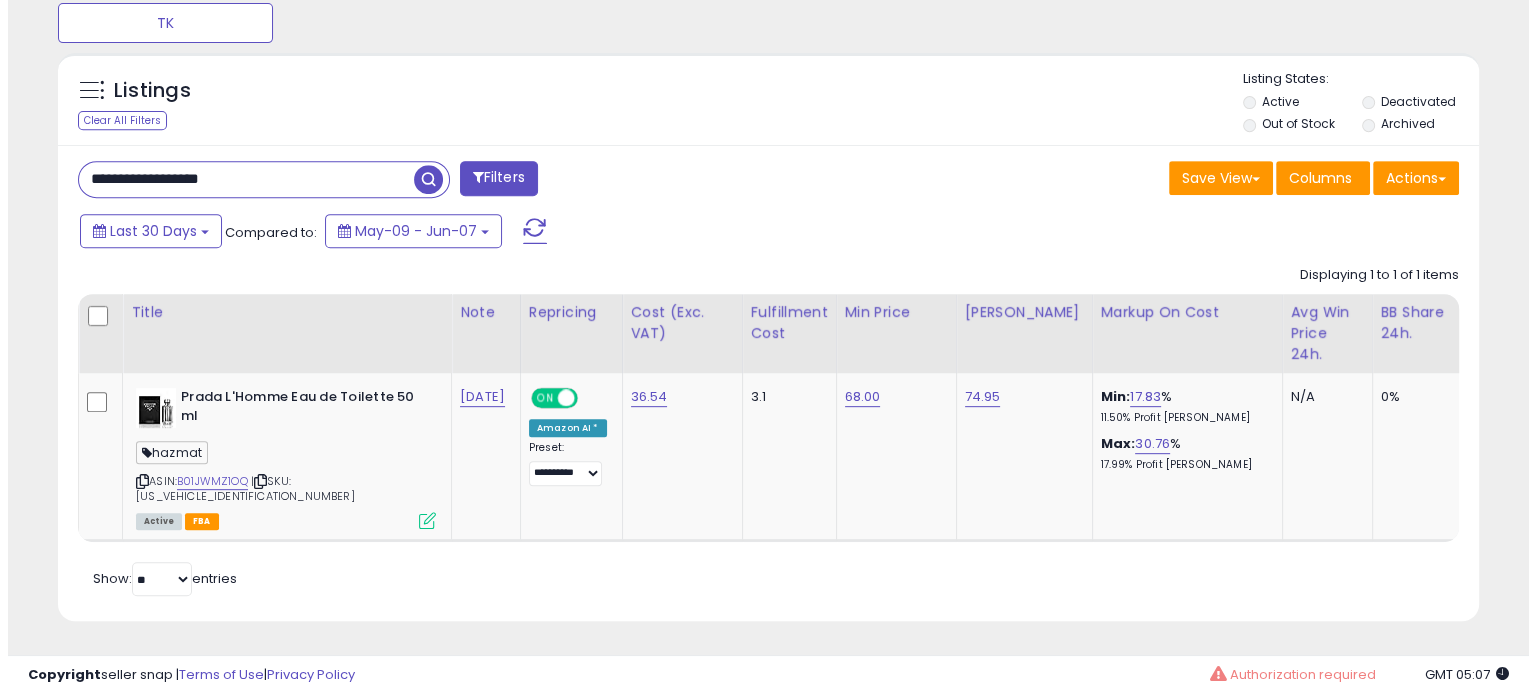 scroll, scrollTop: 674, scrollLeft: 0, axis: vertical 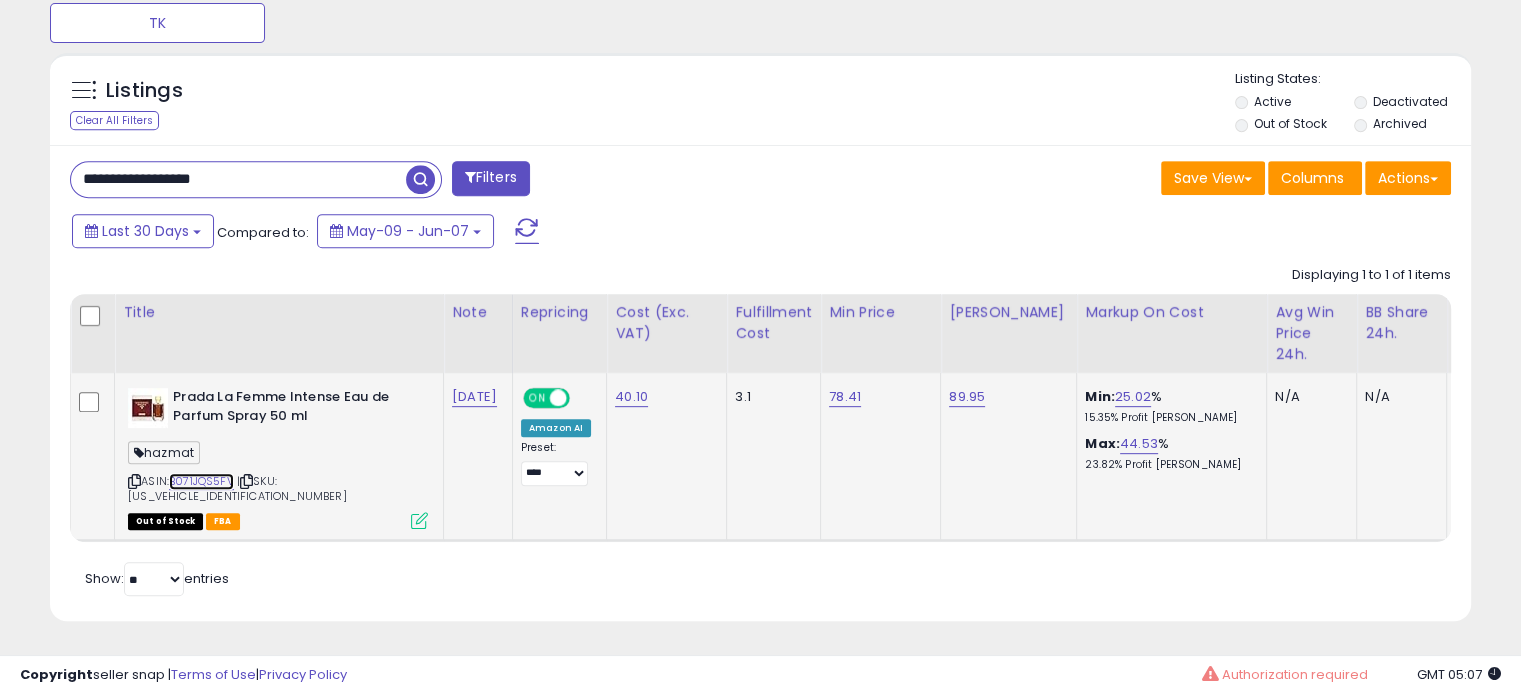 click on "B071JQS5FV" at bounding box center [201, 481] 